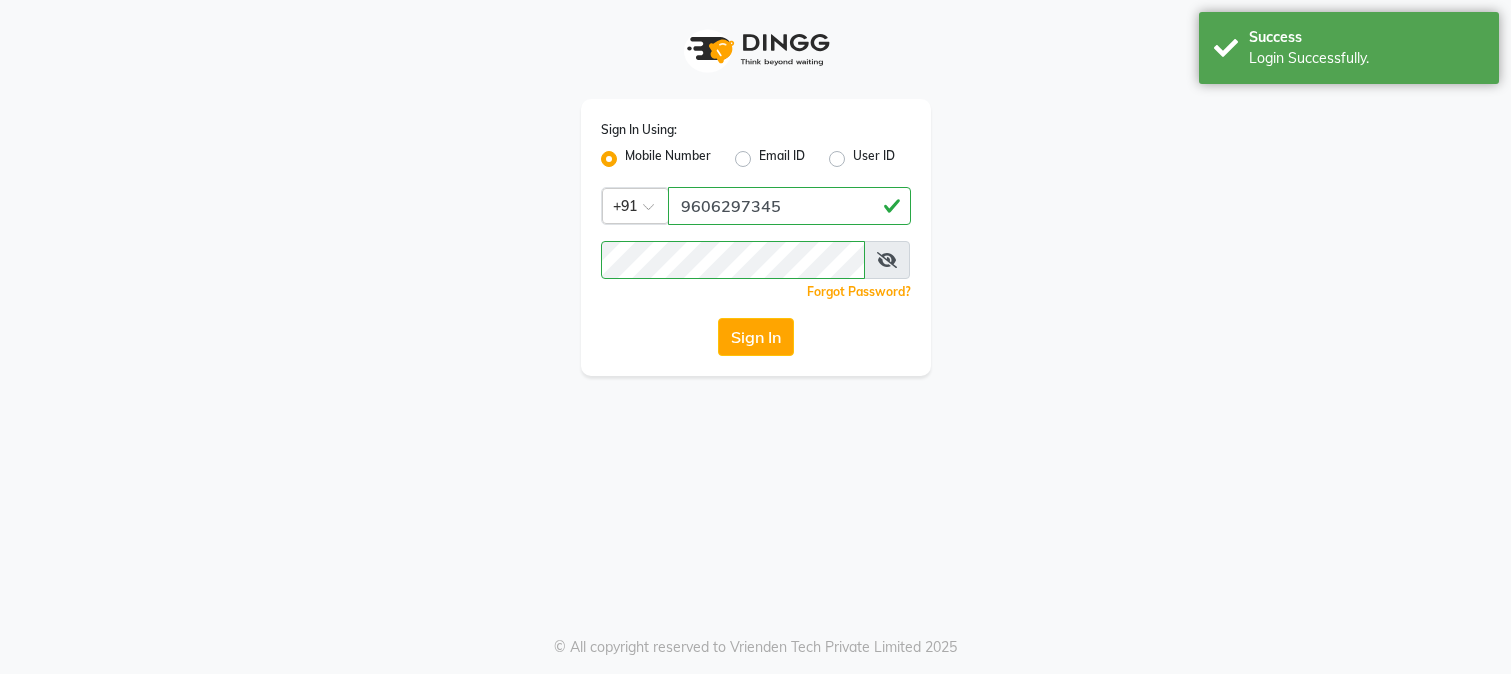 scroll, scrollTop: 0, scrollLeft: 0, axis: both 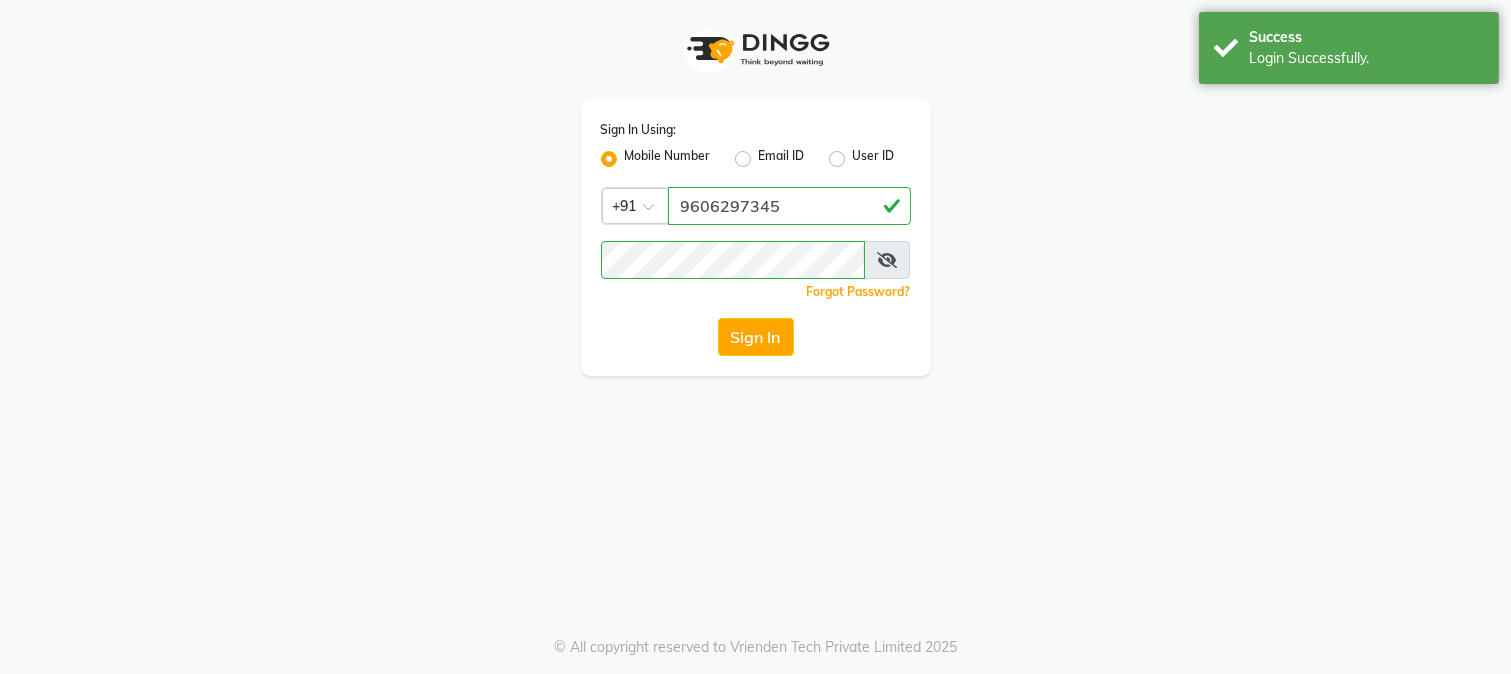 select on "service" 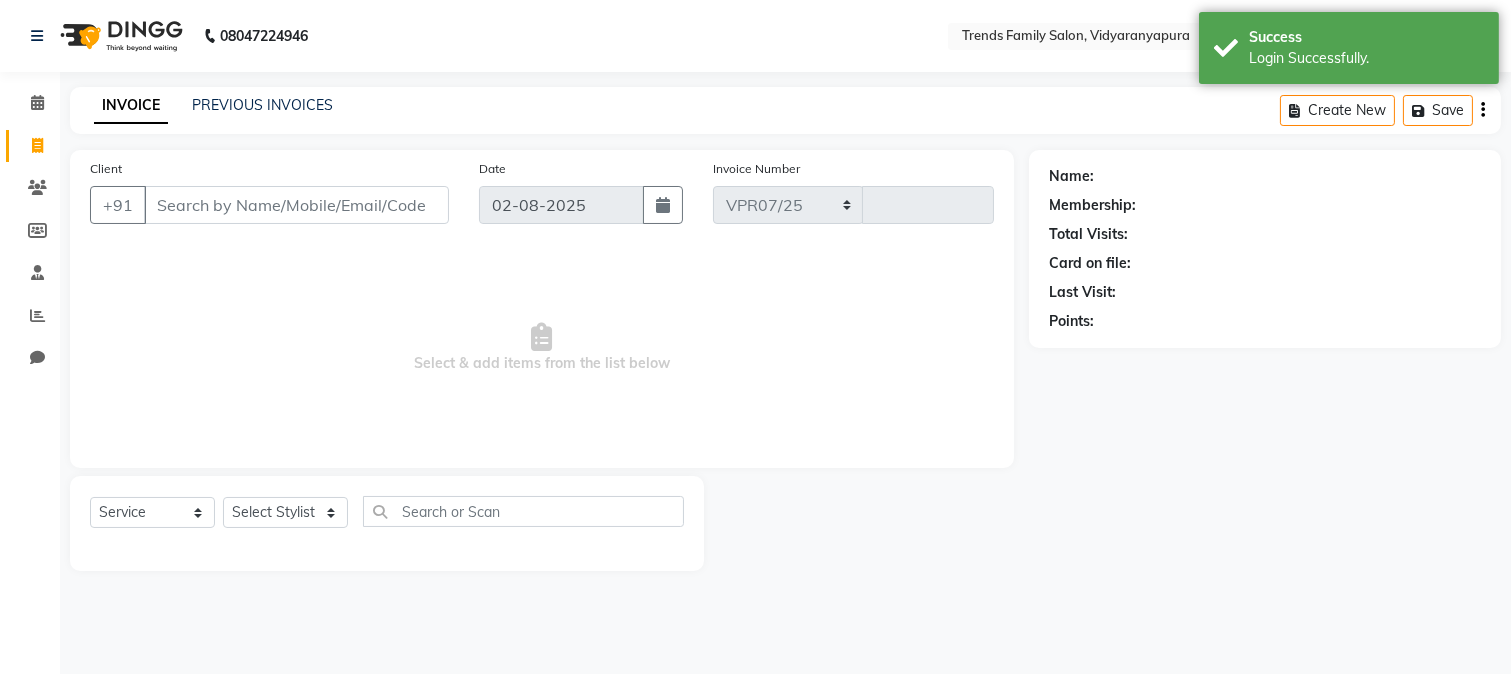 select on "en" 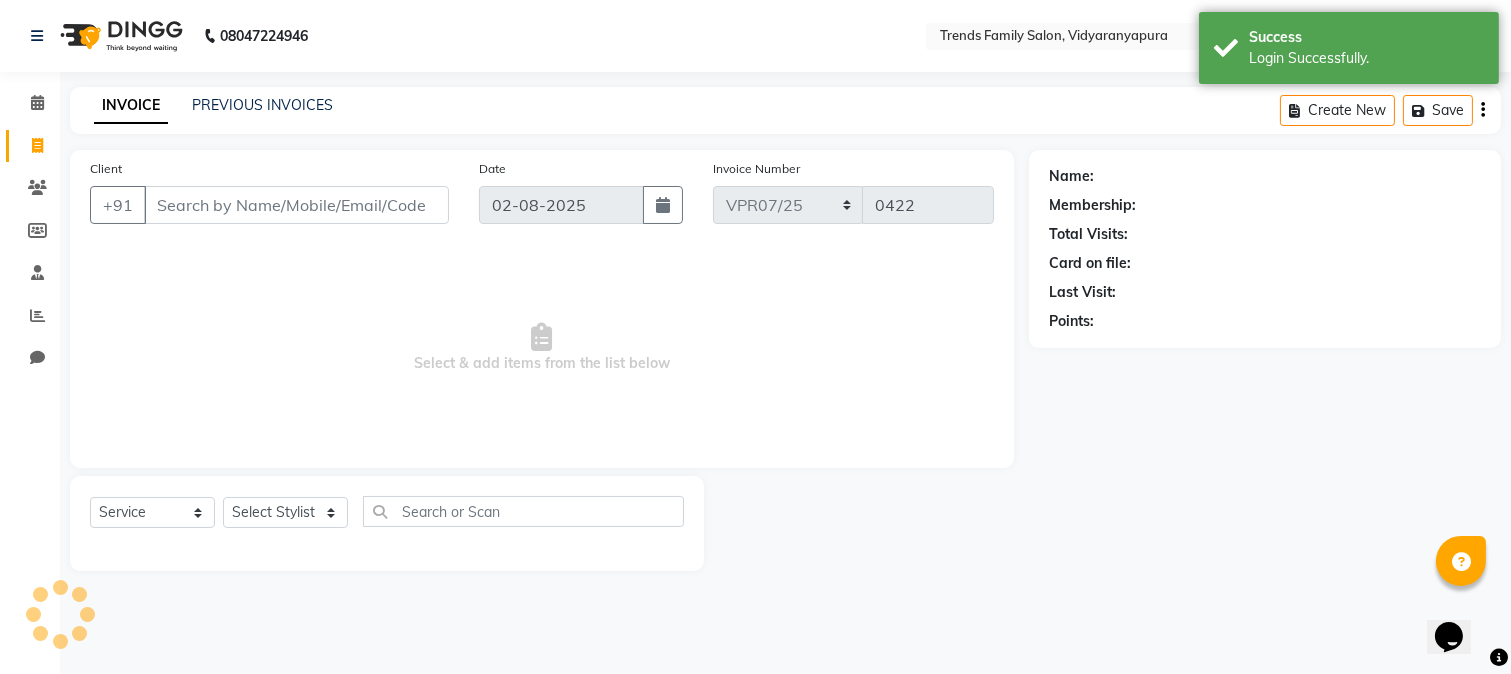scroll, scrollTop: 0, scrollLeft: 0, axis: both 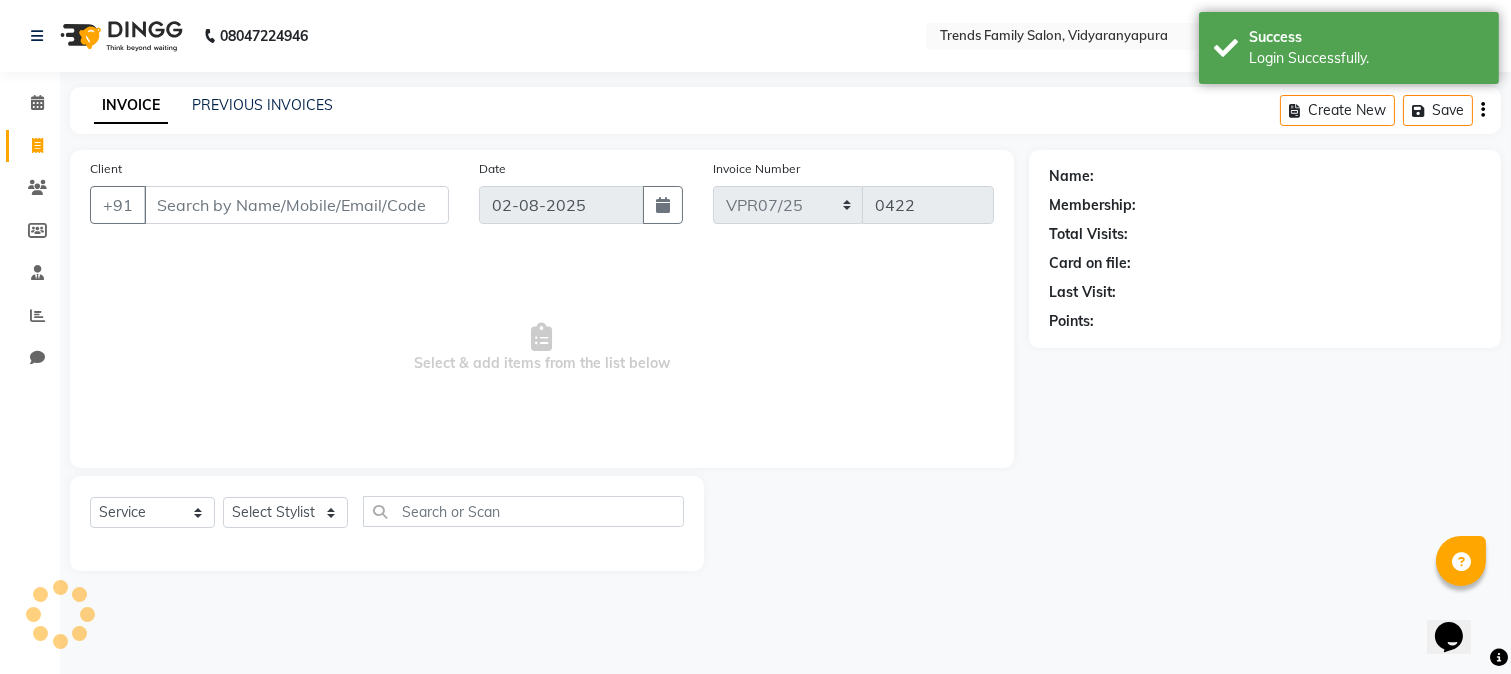 click on "Client" at bounding box center [296, 205] 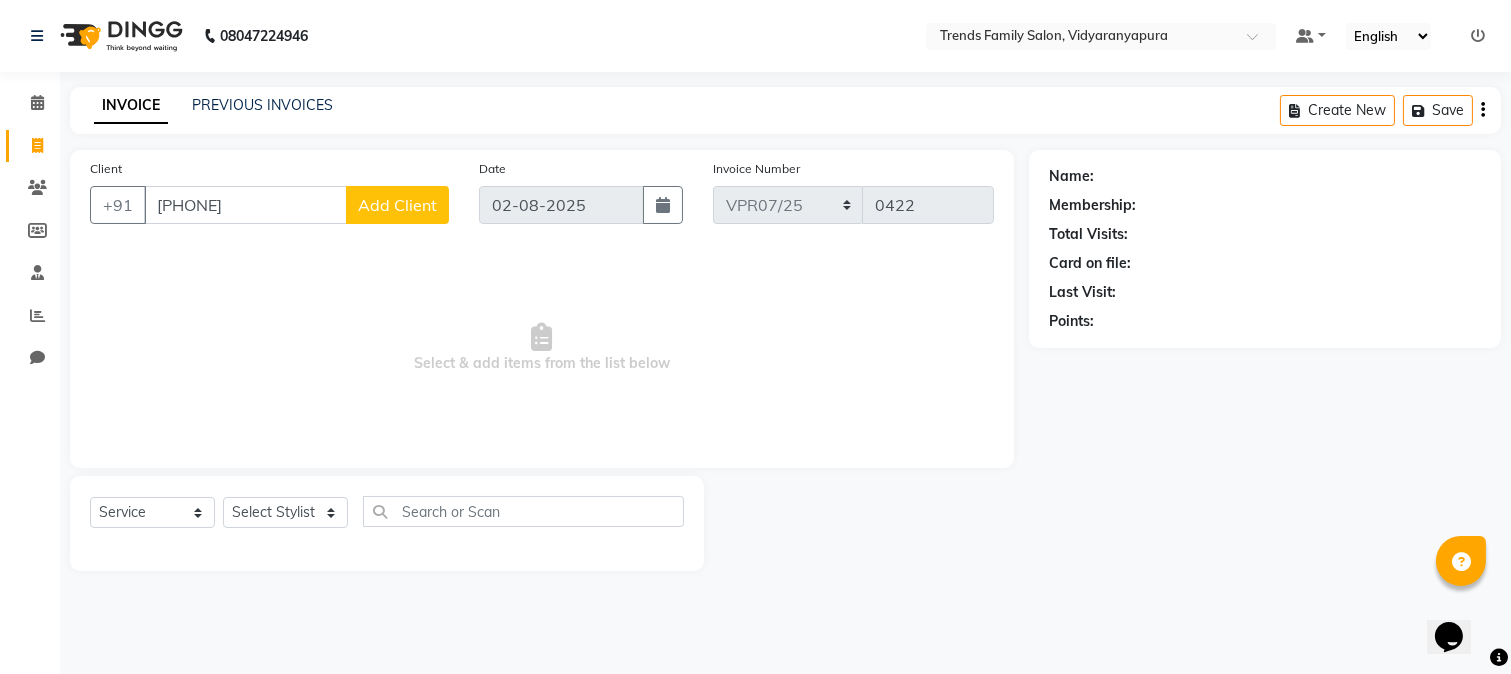 type on "[PHONE]" 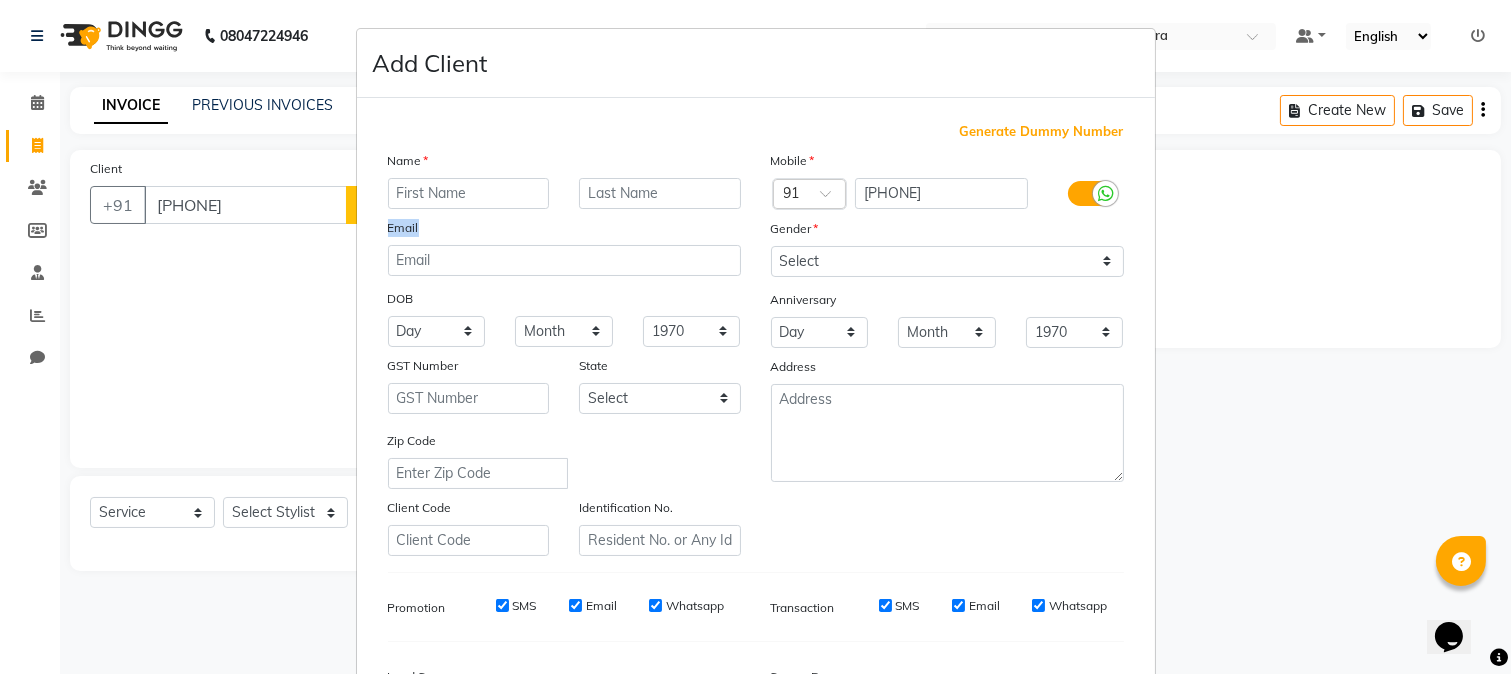 click on "Name Email DOB Day 01 02 03 04 05 06 07 08 09 10 11 12 13 14 15 16 17 18 19 20 21 22 23 24 25 26 27 28 29 30 31 Month January February March April May June July August September October November December 1940 1941 1942 1943 1944 1945 1946 1947 1948 1949 1950 1951 1952 1953 1954 1955 1956 1957 1958 1959 1960 1961 1962 1963 1964 1965 1966 1967 1968 1969 1970 1971 1972 1973 1974 1975 1976 1977 1978 1979 1980 1981 1982 1983 1984 1985 1986 1987 1988 1989 1990 1991 1992 1993 1994 1995 1996 1997 1998 1999 2000 2001 2002 2003 2004 2005 2006 2007 2008 2009 2010 2011 2012 2013 2014 2015 2016 2017 2018 2019 2020 2021 2022 2023 2024 GST Number State Select Andaman and Nicobar Islands Andhra Pradesh Arunachal Pradesh Assam Bihar Chandigarh Chhattisgarh Dadra and Nagar Haveli Daman and Diu Delhi Goa Gujarat Haryana Himachal Pradesh Jammu and Kashmir Jharkhand Karnataka Kerala Lakshadweep Madhya Pradesh Maharashtra Manipur Meghalaya Mizoram Nagaland Odisha Pondicherry Punjab Rajasthan Sikkim Tamil Nadu Telangana Tripura" at bounding box center (564, 353) 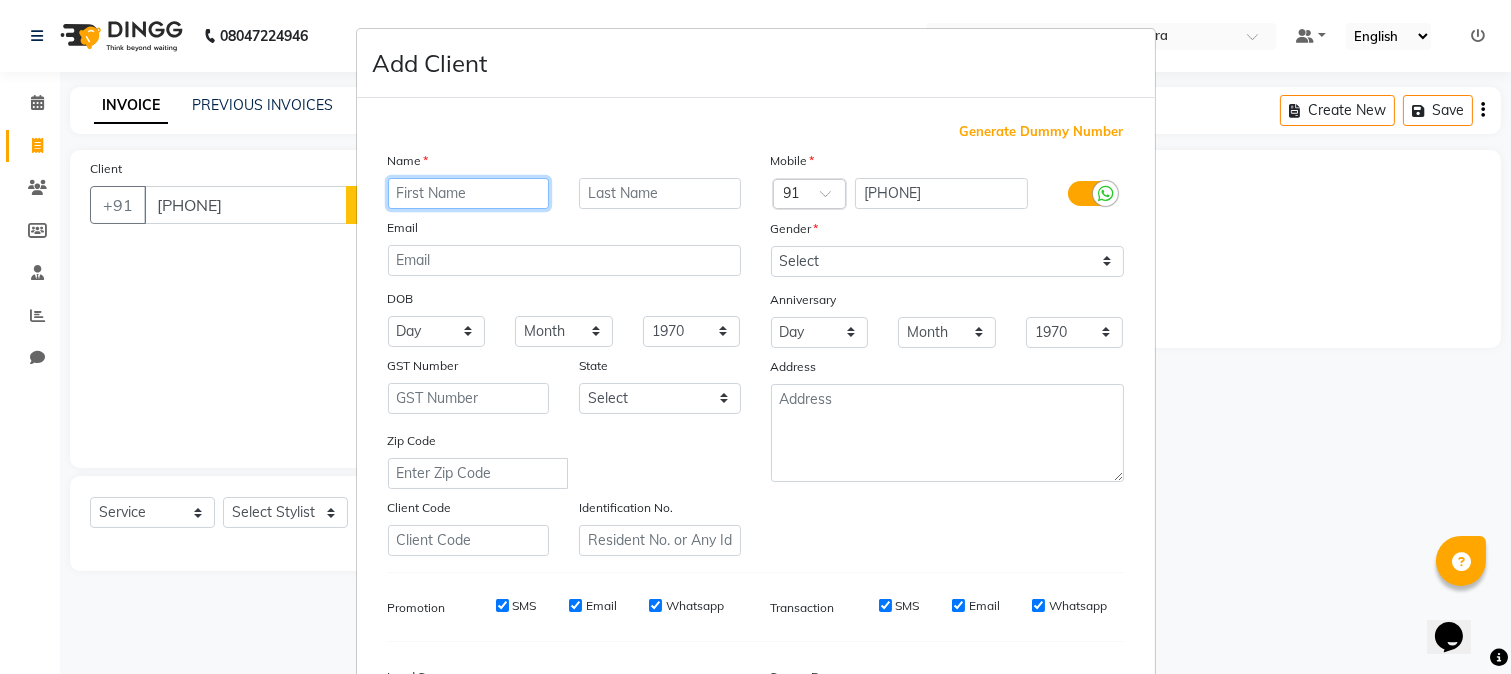 click at bounding box center (469, 193) 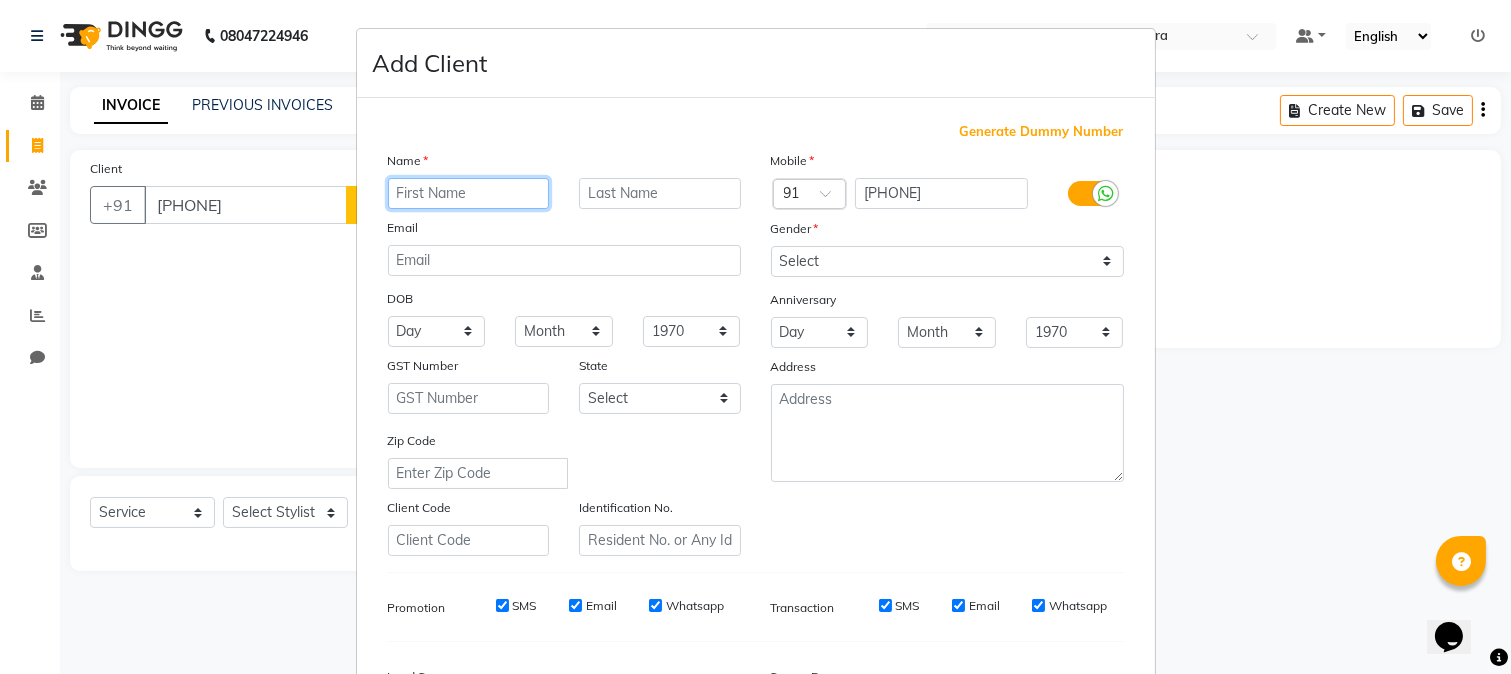 type on "R" 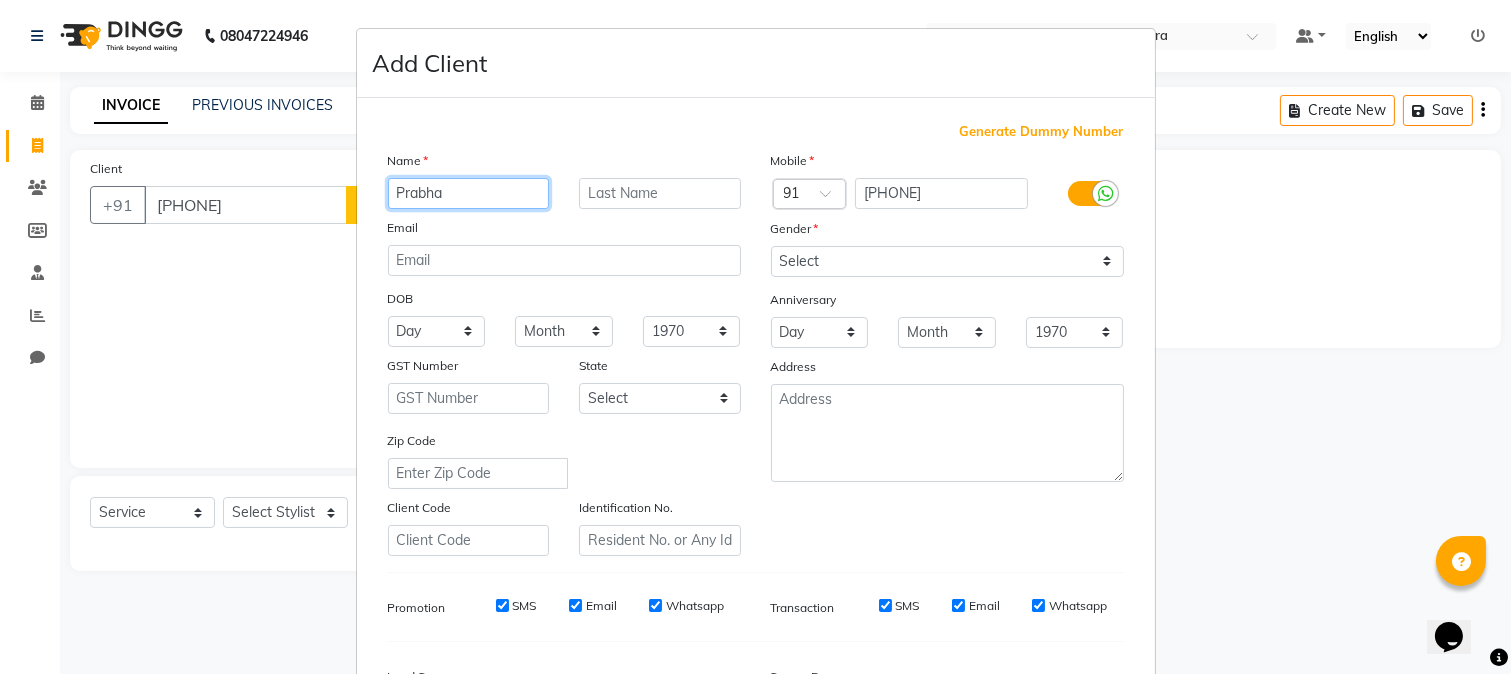 type on "Prabha" 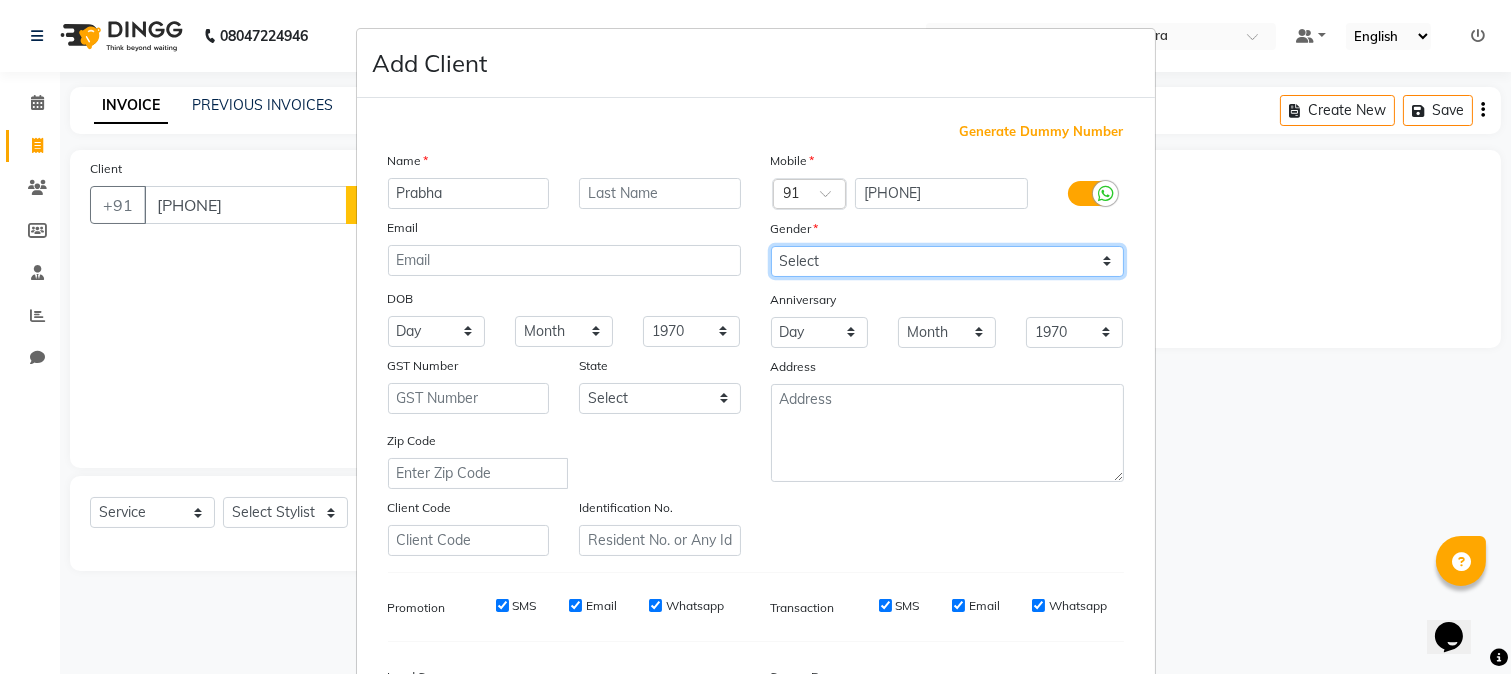 click on "Select Male Female Other Prefer Not To Say" at bounding box center [947, 261] 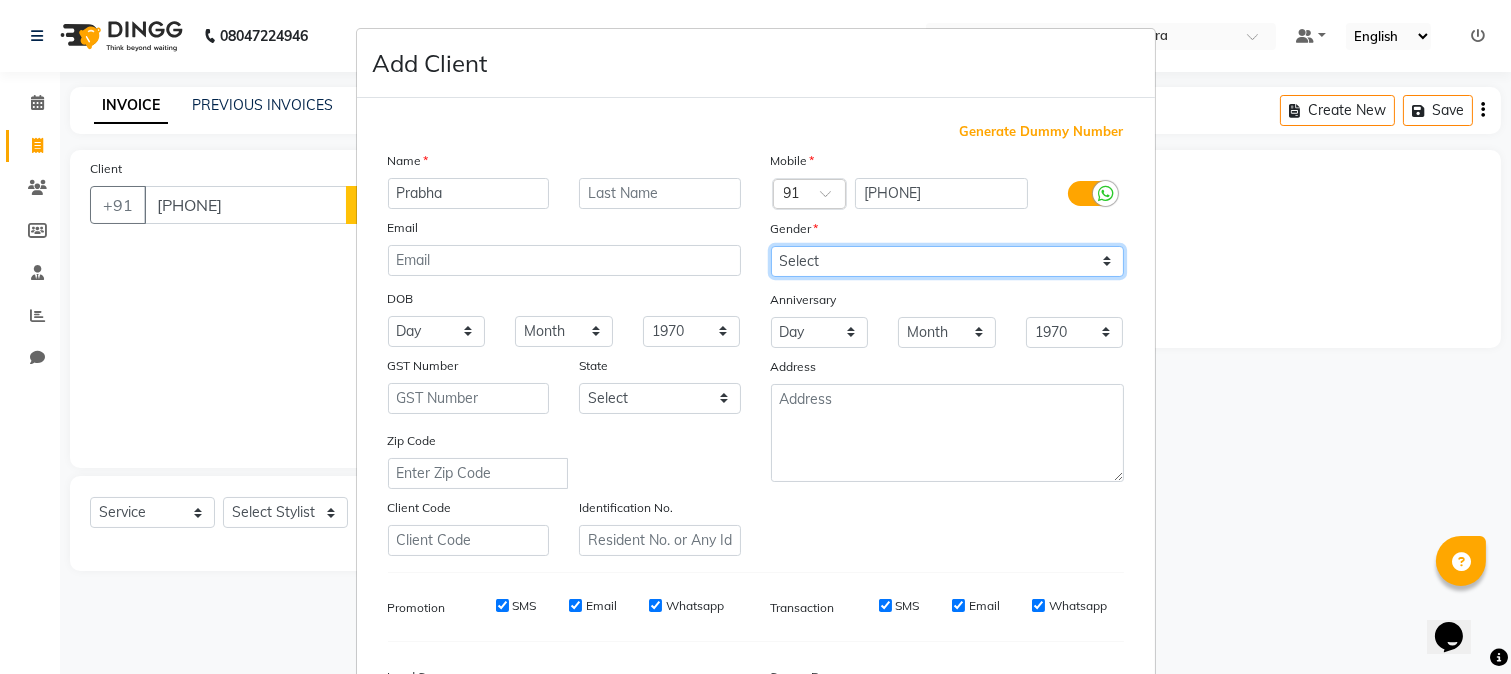 select on "female" 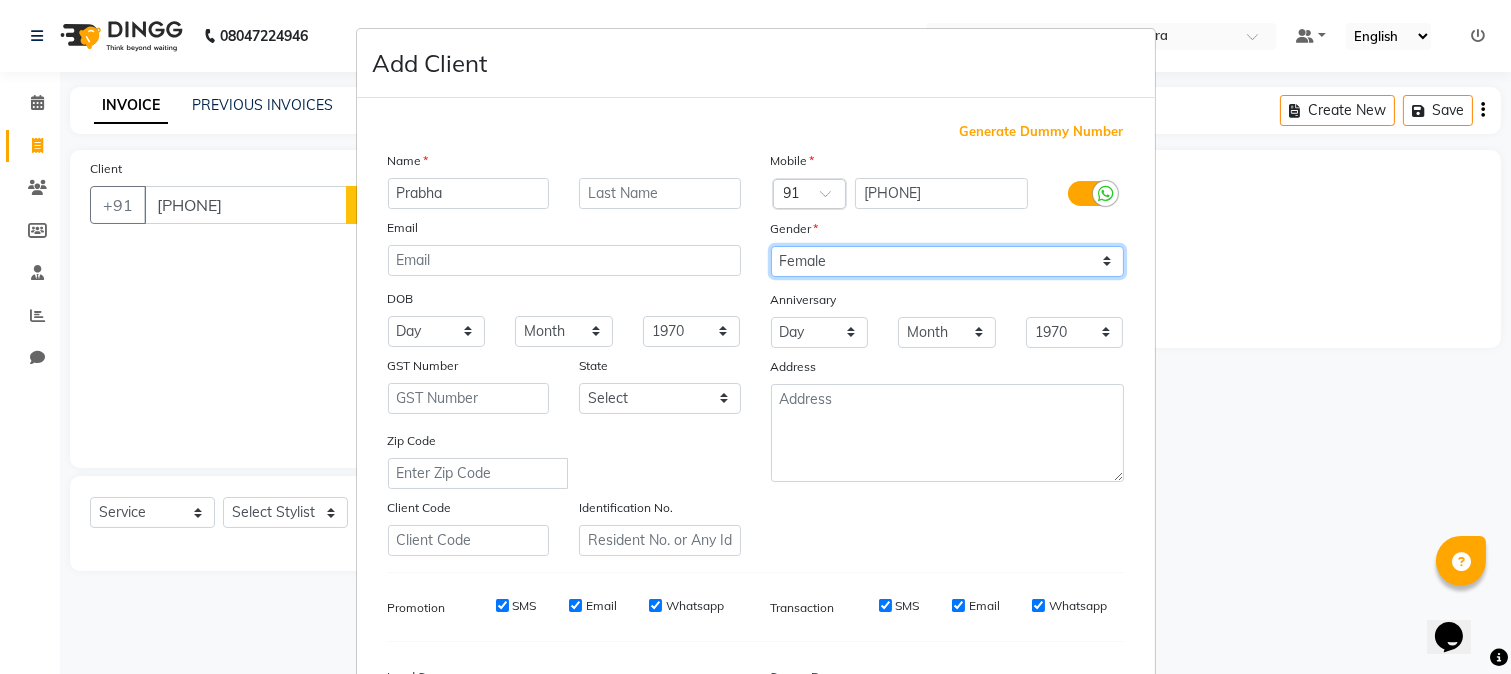 click on "Select Male Female Other Prefer Not To Say" at bounding box center [947, 261] 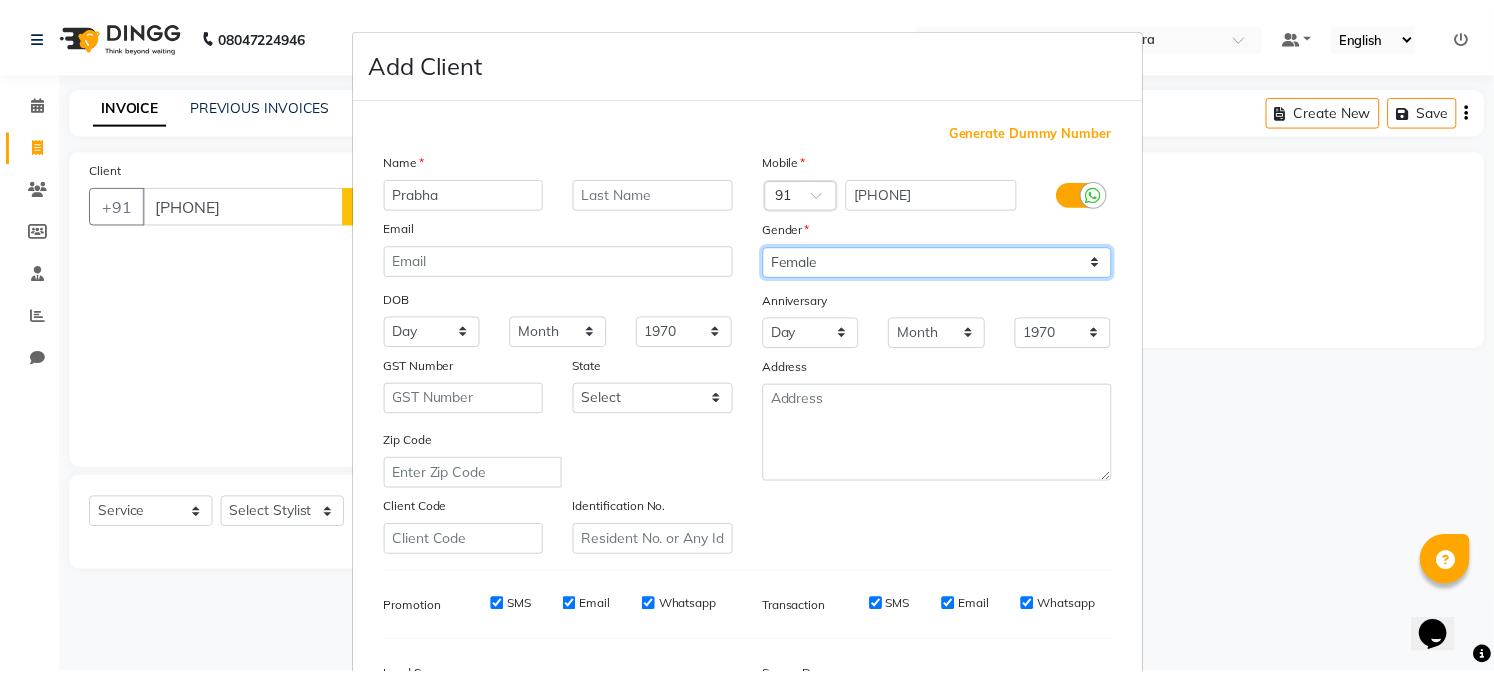 scroll, scrollTop: 250, scrollLeft: 0, axis: vertical 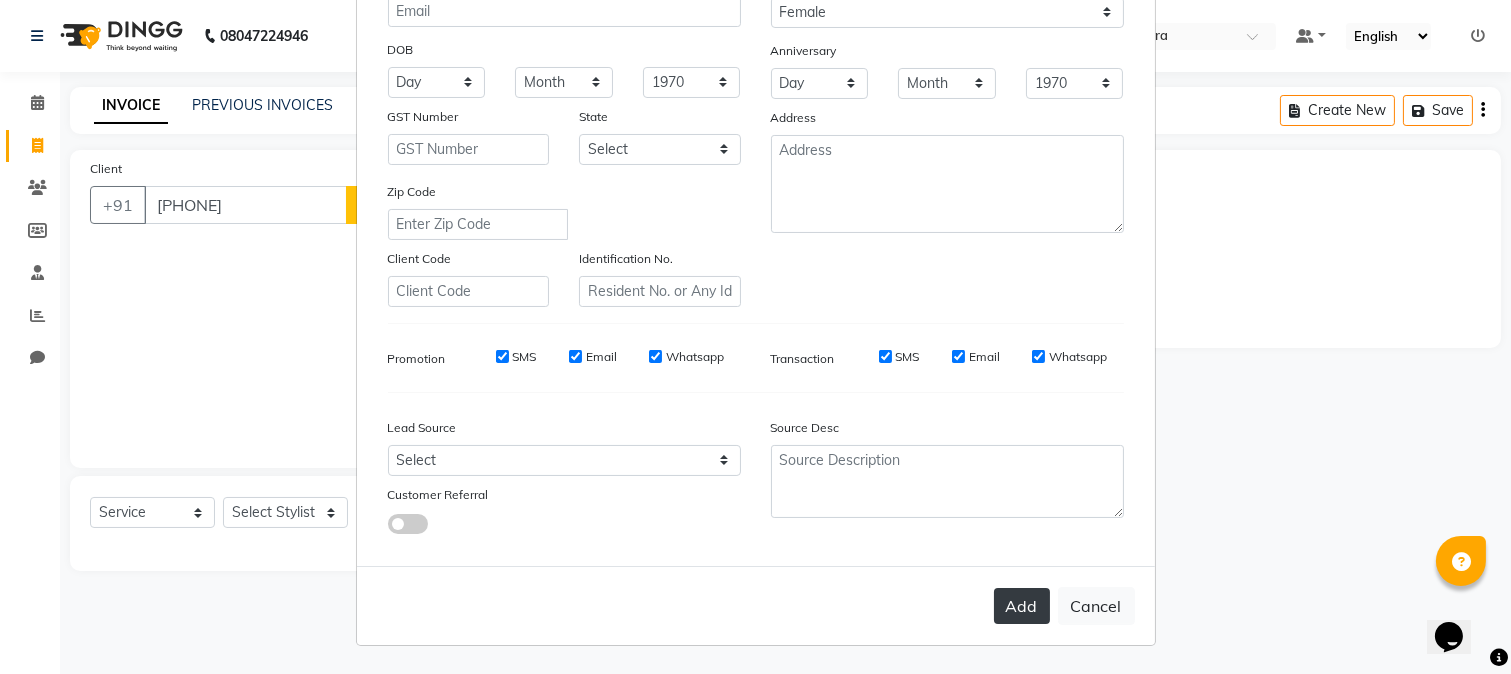 click on "Add" at bounding box center [1022, 606] 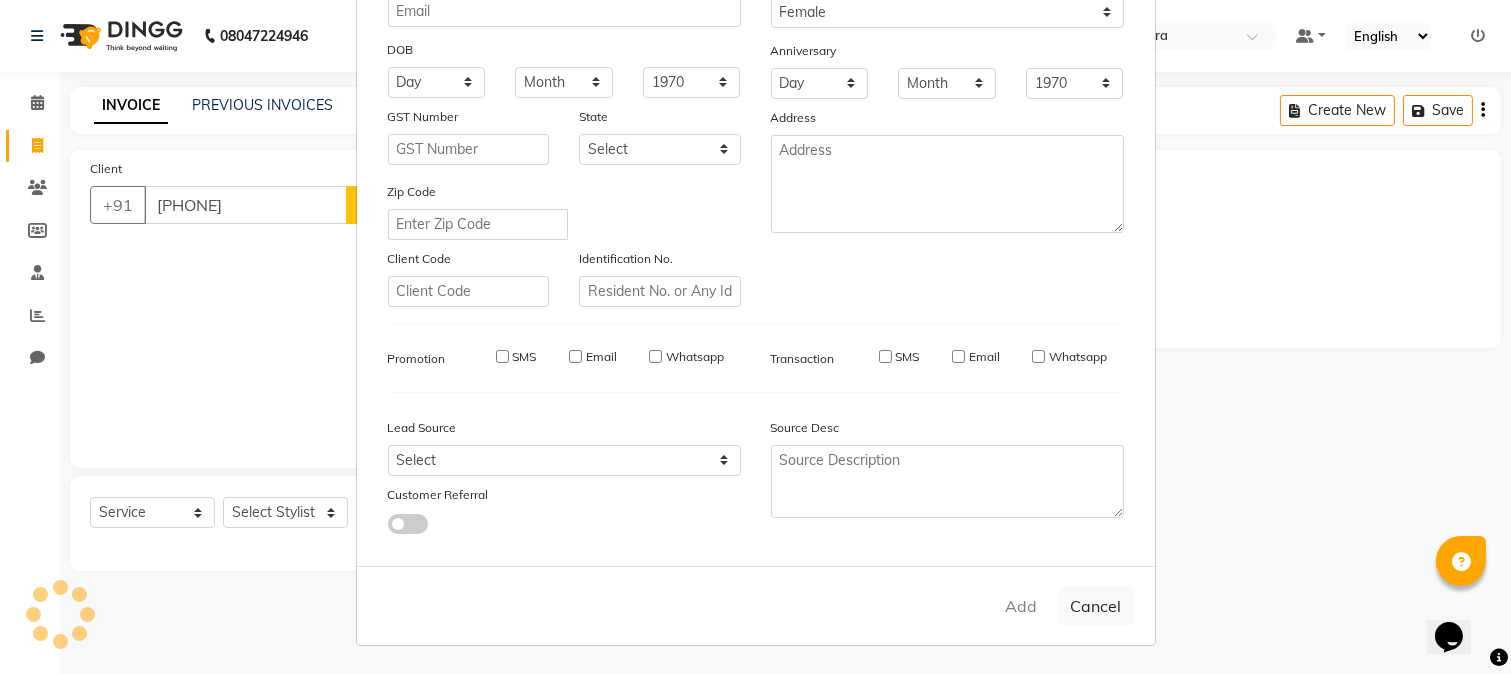 type on "95******03" 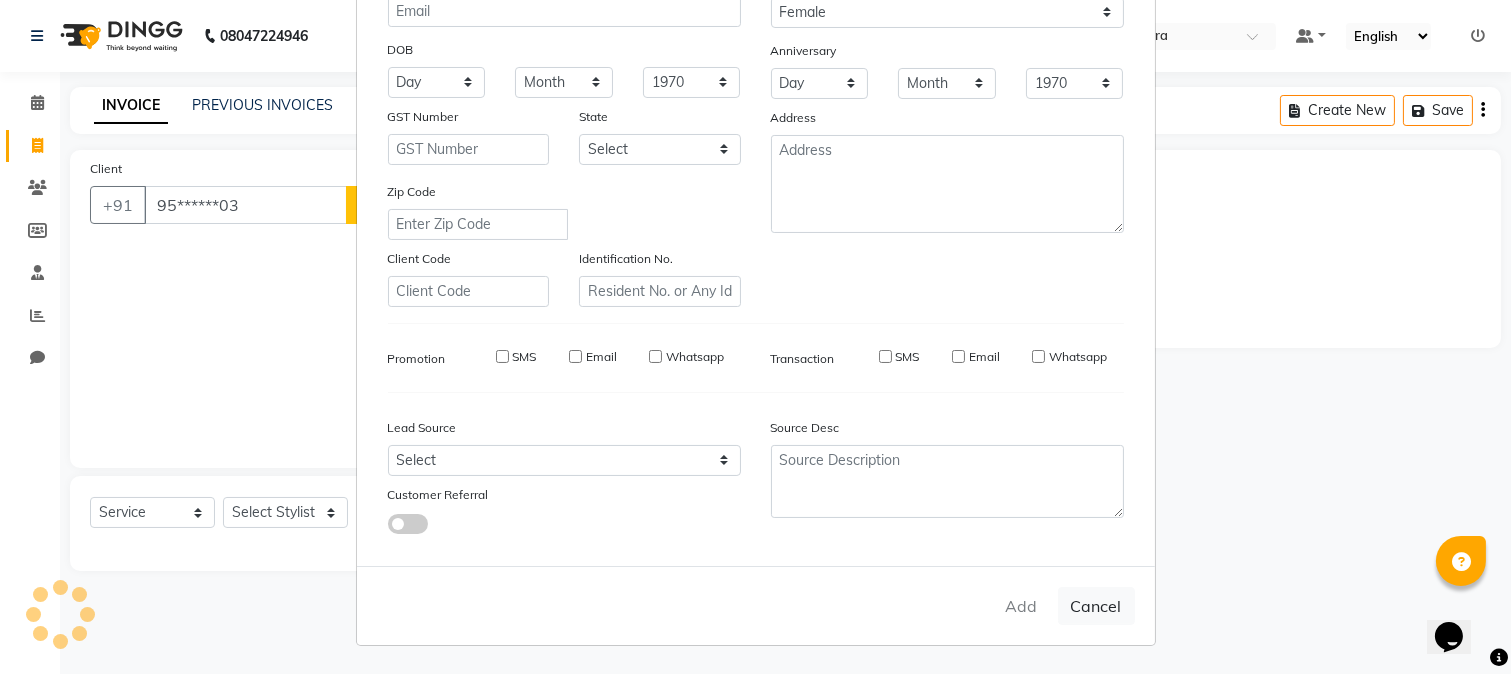 select 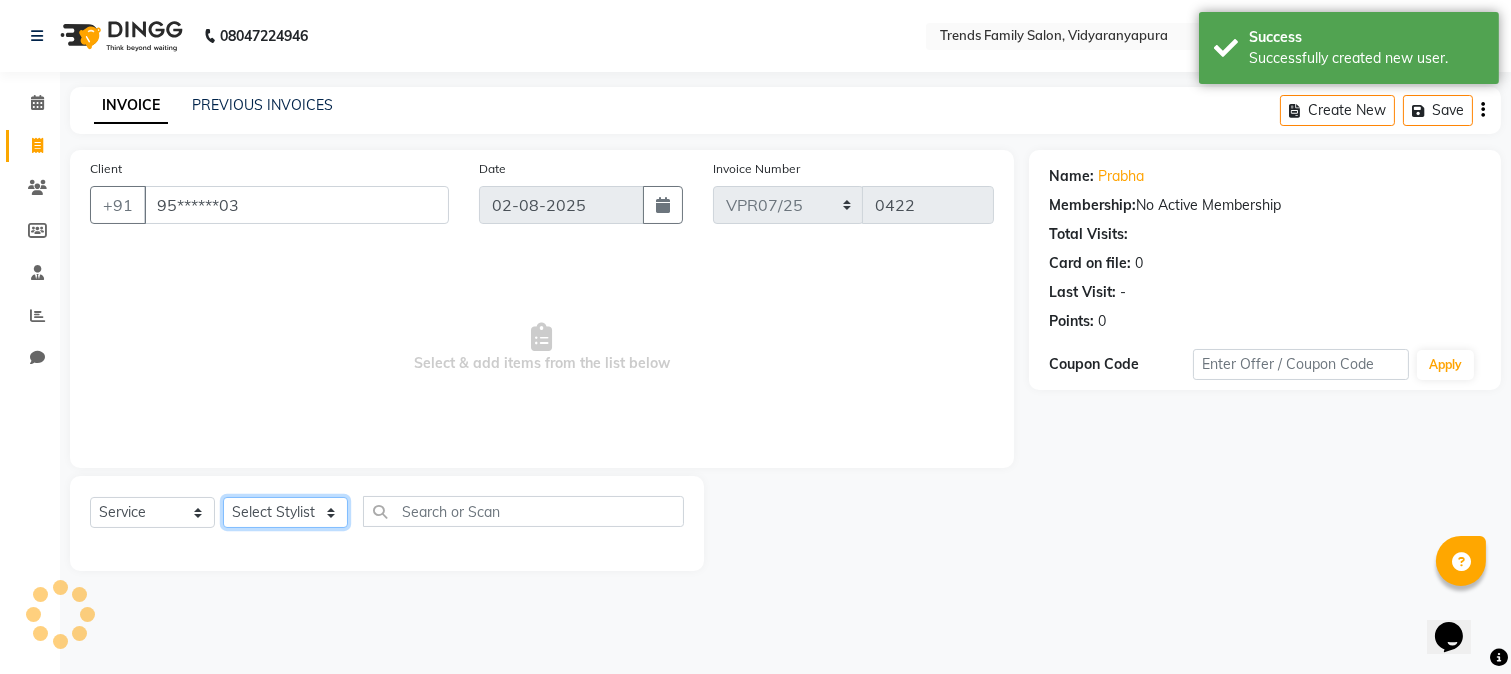 click on "Select Stylist Akshitha Alam Ali Alsa Amaritha Ashwini Asif Ayub Bhaktha Bhumi Danish Dolma Doma Ishwarya Jayanthi Juli Lakshmi  Maya Mohamad Monis Nadeem Nethravathi Pavithra S Mosali Radha Revathi Sajidh Ali Salman sanju Sanju Sawsthika Shadav Sharuk Sheela Sony Sherpa  Suhel uden Vahid" 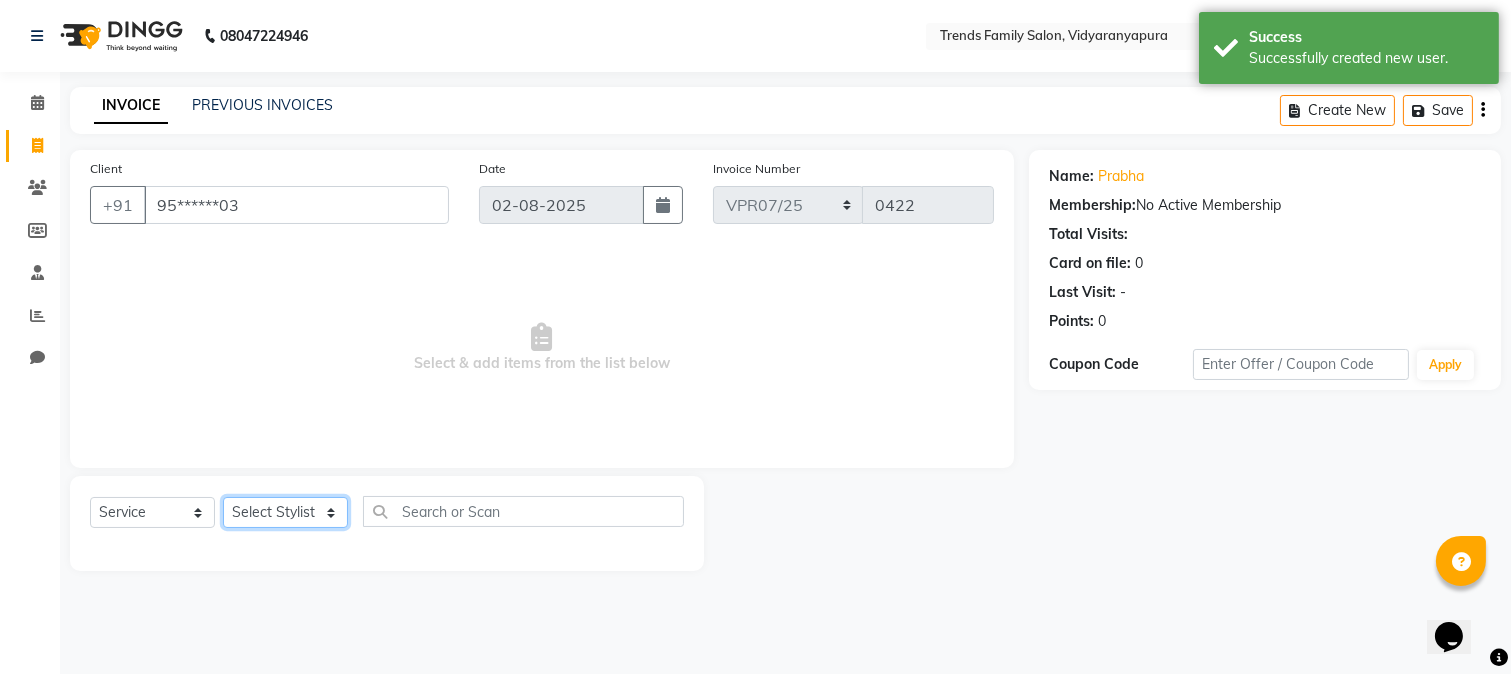 select on "74918" 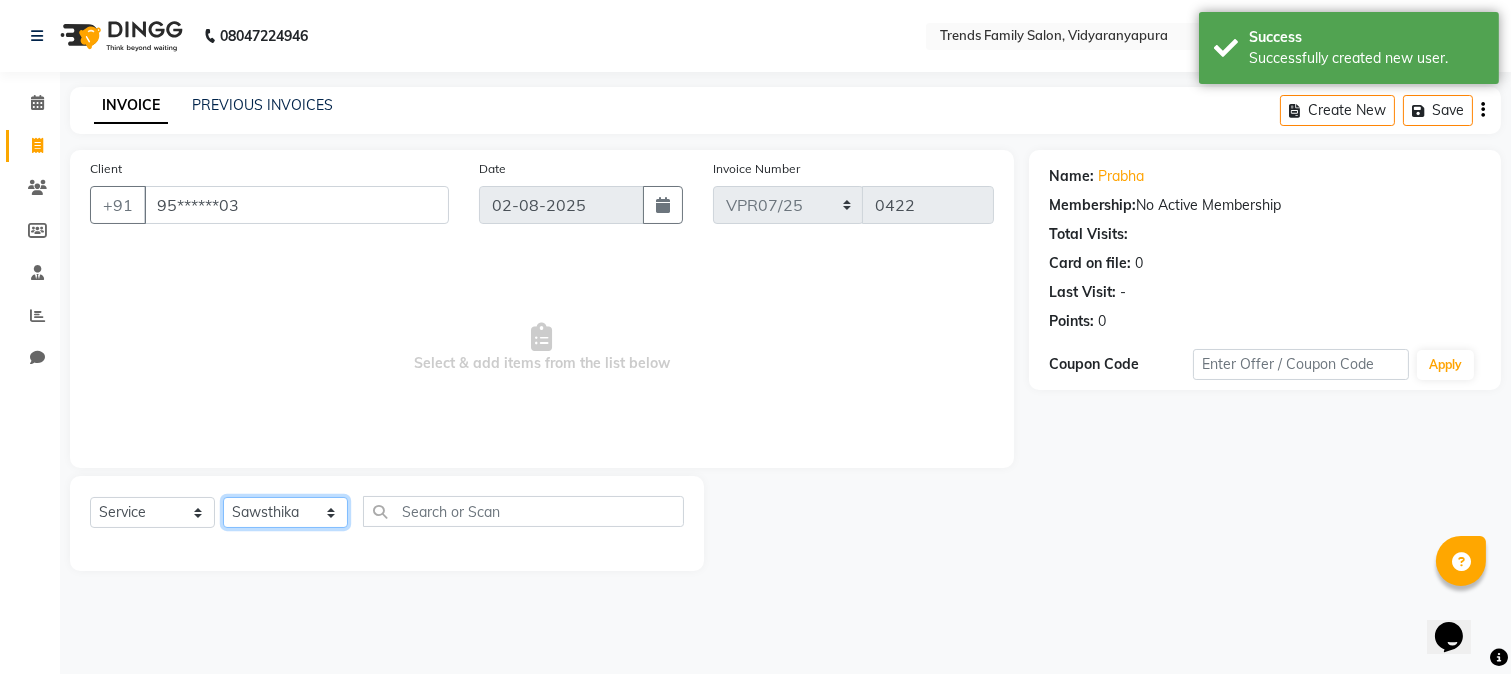 click on "Select Stylist Akshitha Alam Ali Alsa Amaritha Ashwini Asif Ayub Bhaktha Bhumi Danish Dolma Doma Ishwarya Jayanthi Juli Lakshmi  Maya Mohamad Monis Nadeem Nethravathi Pavithra S Mosali Radha Revathi Sajidh Ali Salman sanju Sanju Sawsthika Shadav Sharuk Sheela Sony Sherpa  Suhel uden Vahid" 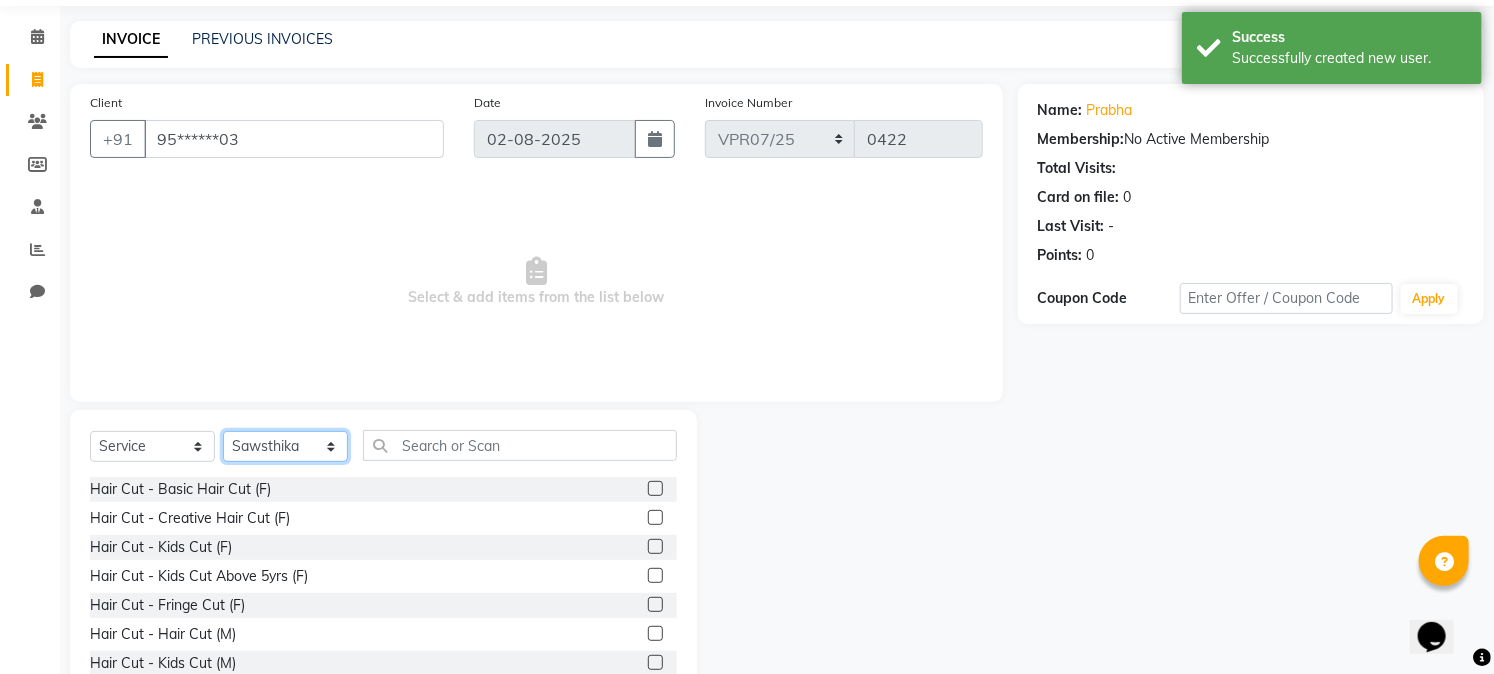 scroll, scrollTop: 126, scrollLeft: 0, axis: vertical 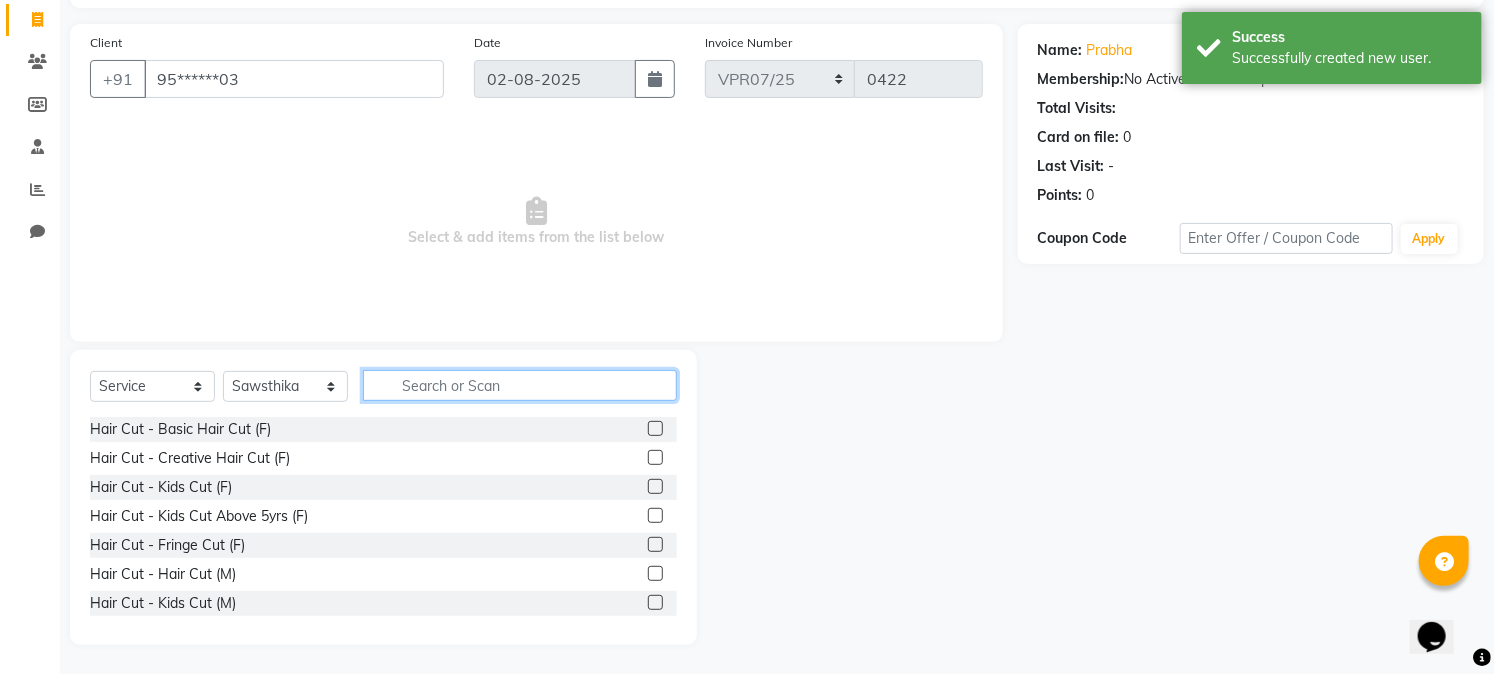 click 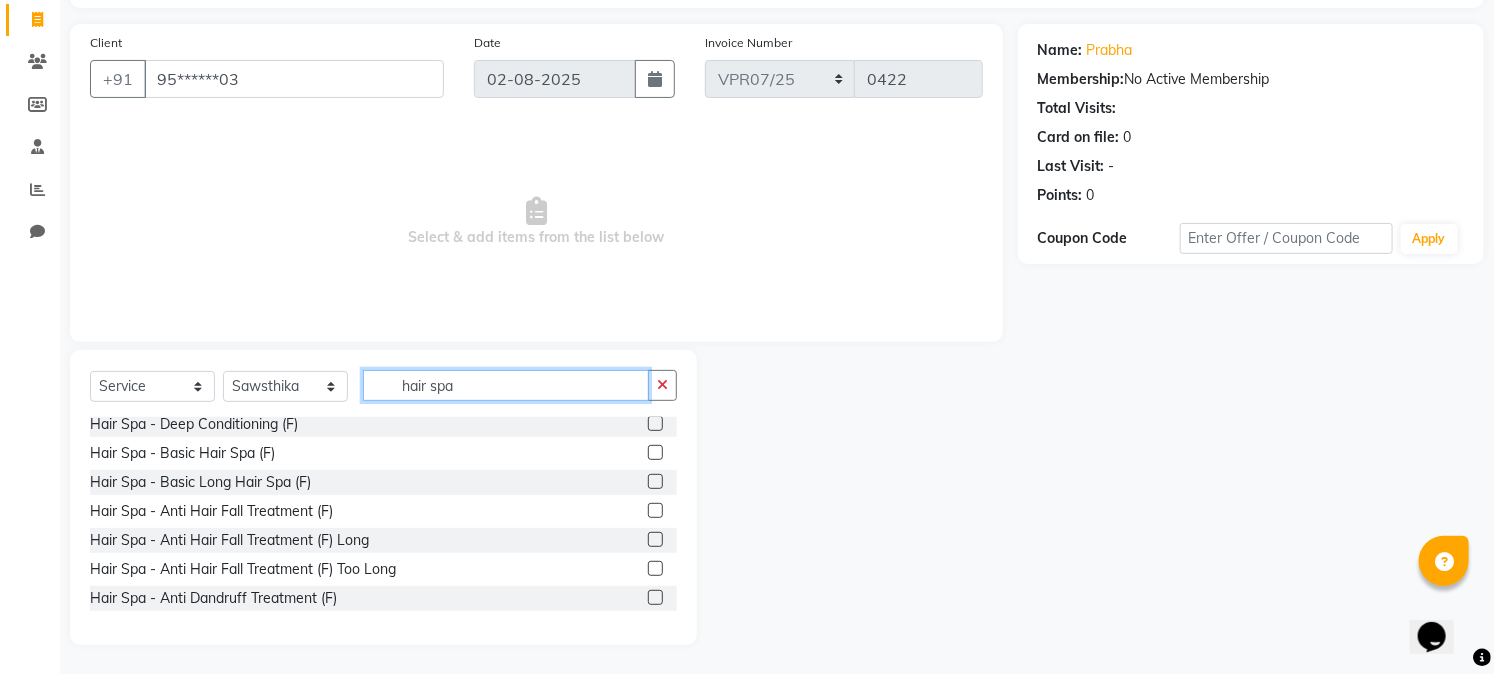 scroll, scrollTop: 0, scrollLeft: 0, axis: both 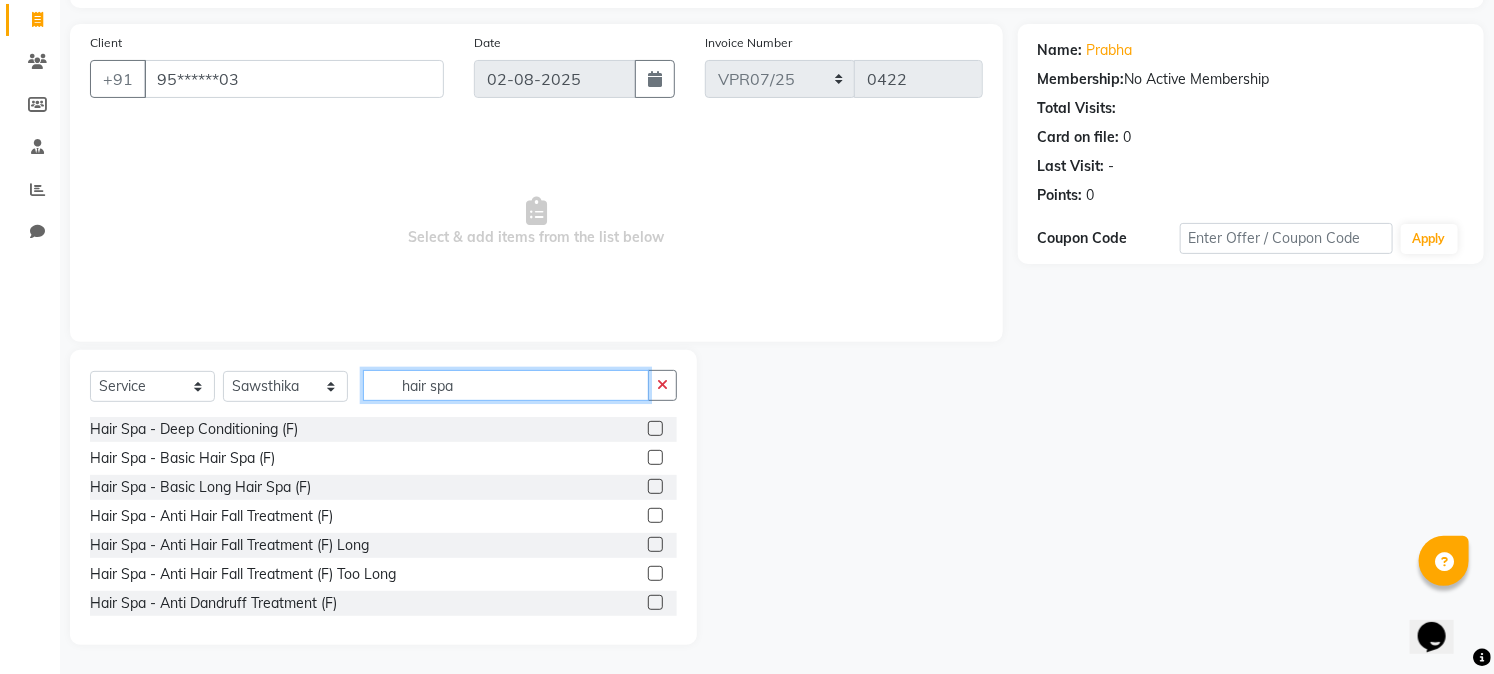 type on "hair spa" 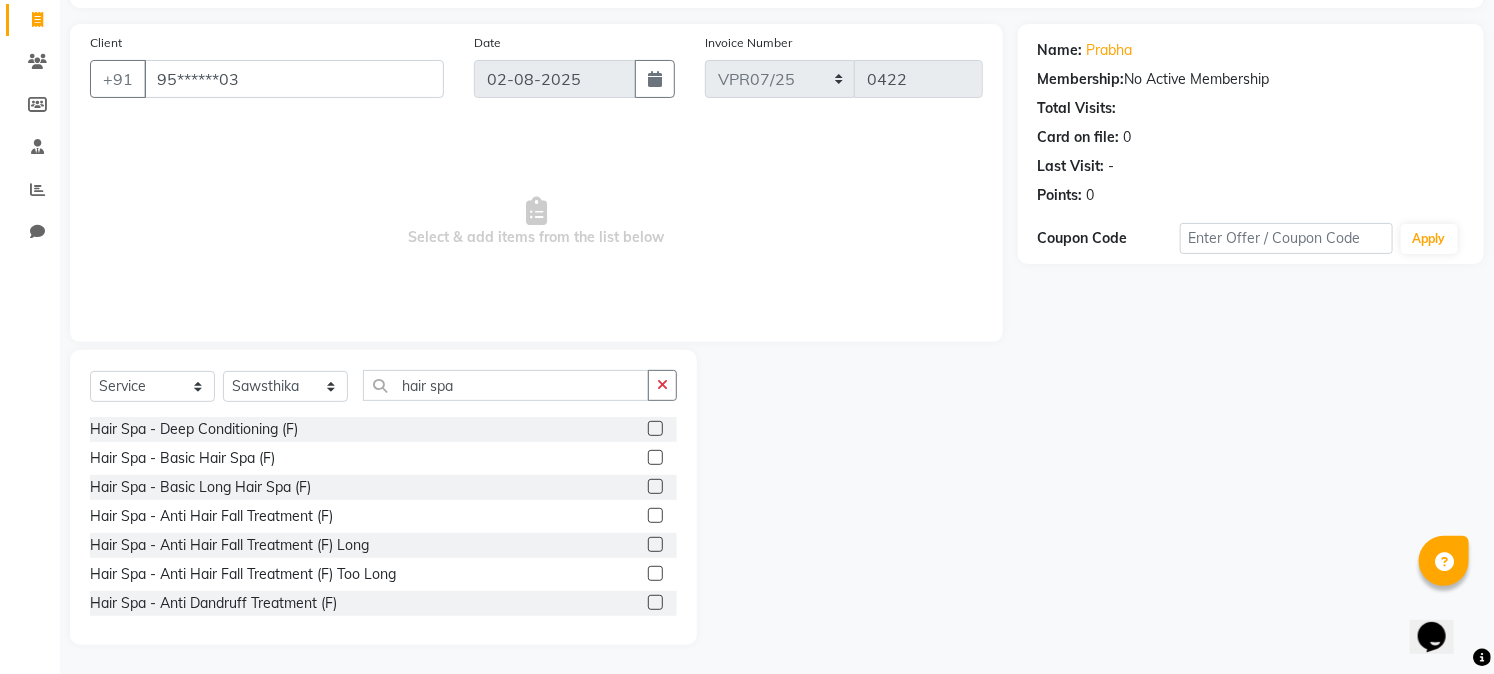 click 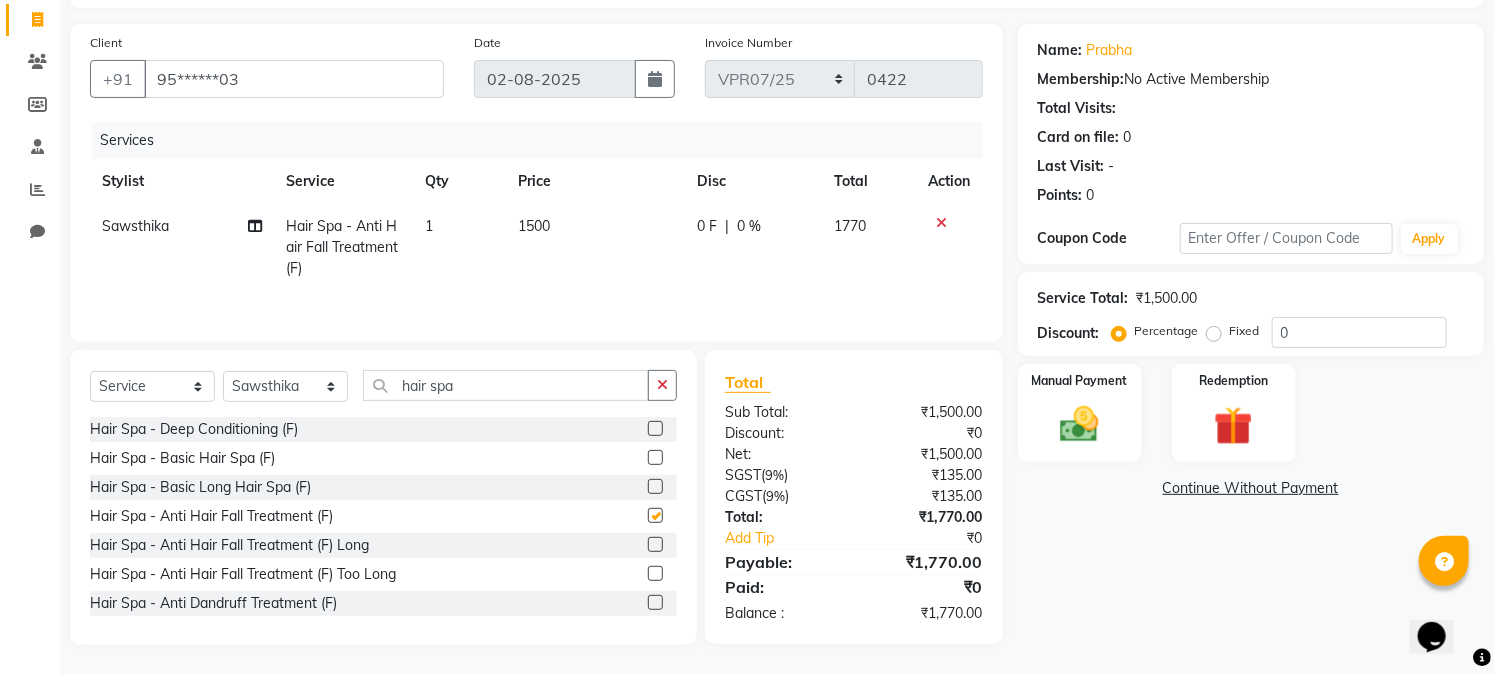 checkbox on "false" 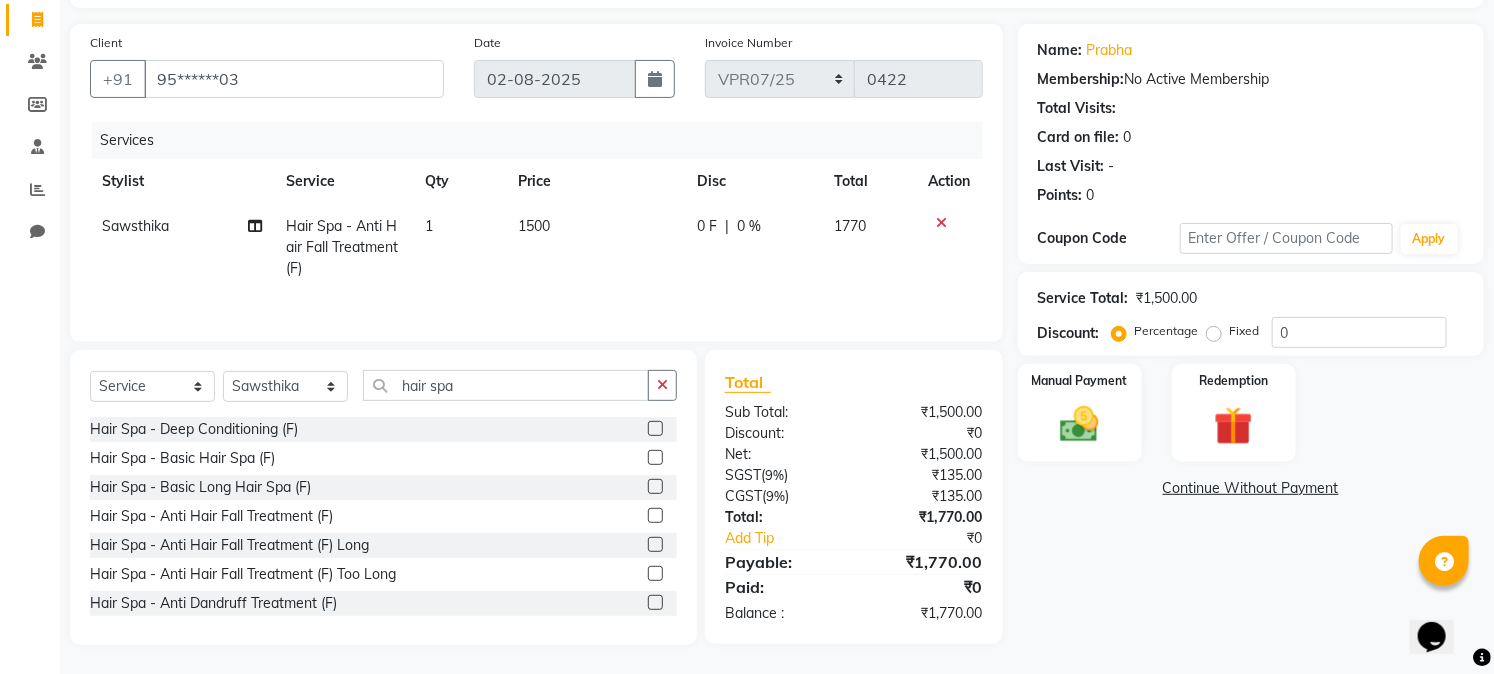 click on "0 %" 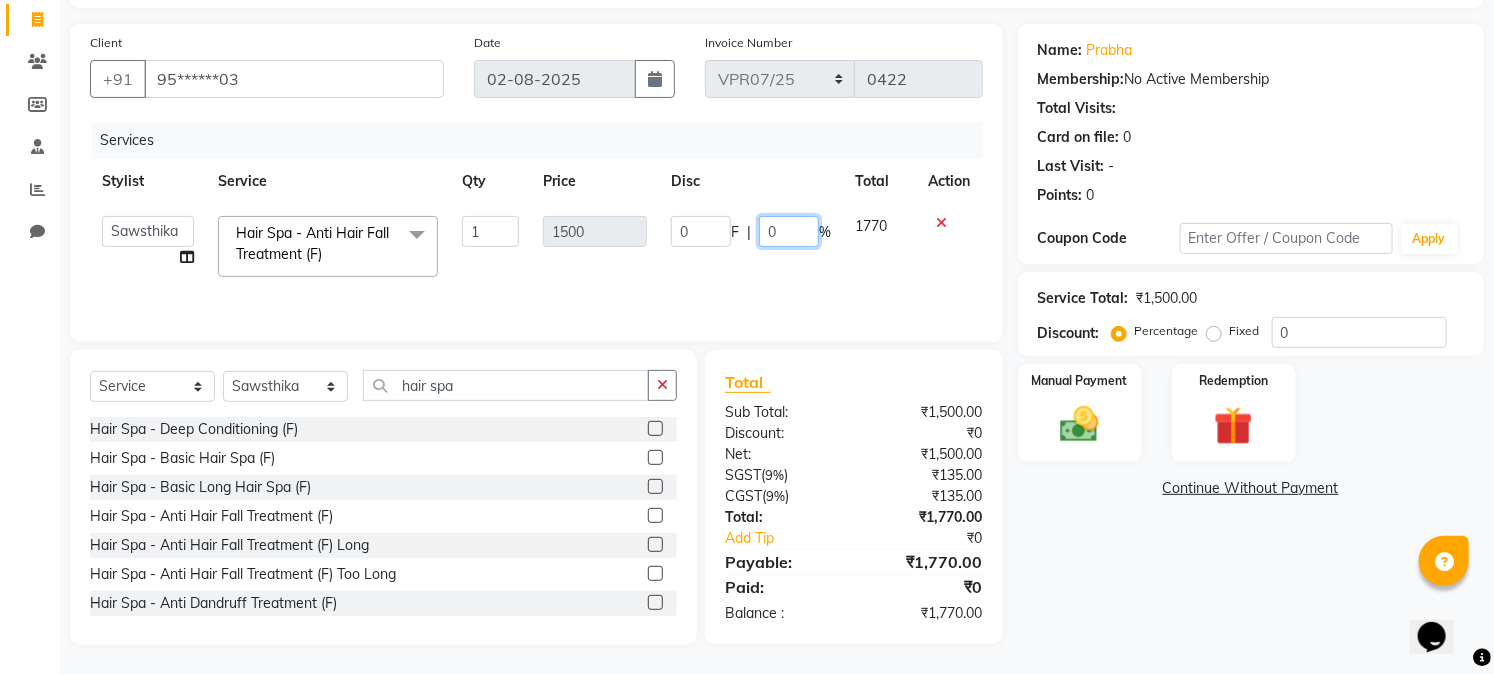 click on "0" 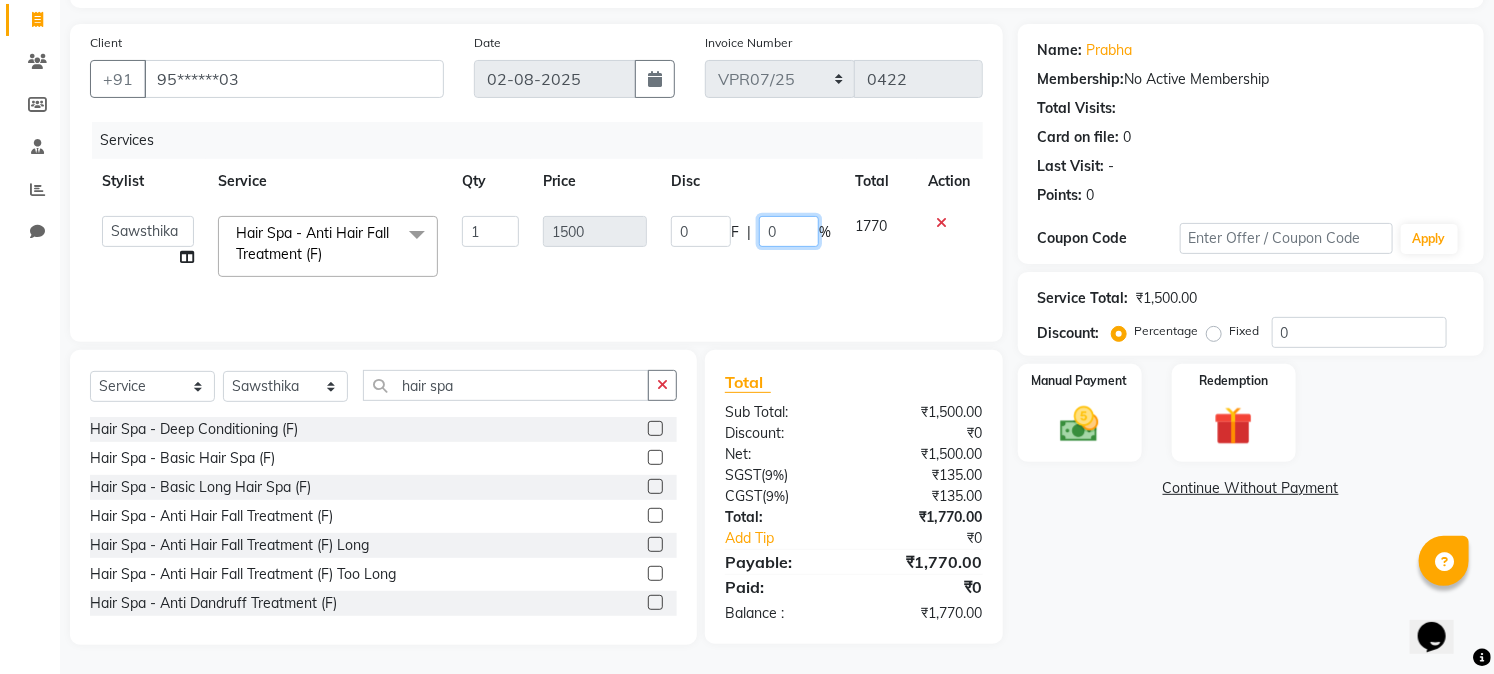 type on "30" 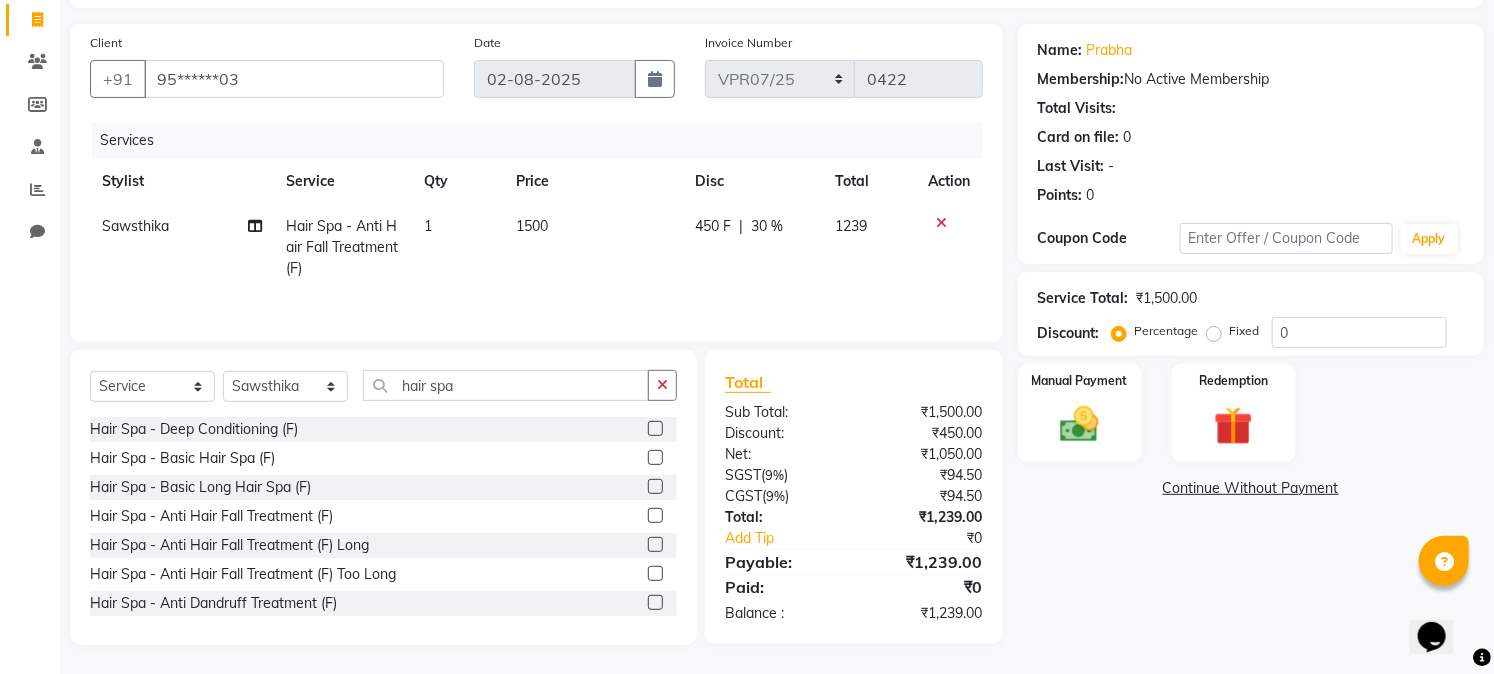 click on "Name: [FIRST]  Membership:  No Active Membership  Total Visits:   Card on file:  0 Last Visit:   - Points:   0  Coupon Code Apply Service Total:  ₹1,500.00  Discount:  Percentage   Fixed  0 Manual Payment Redemption  Continue Without Payment" 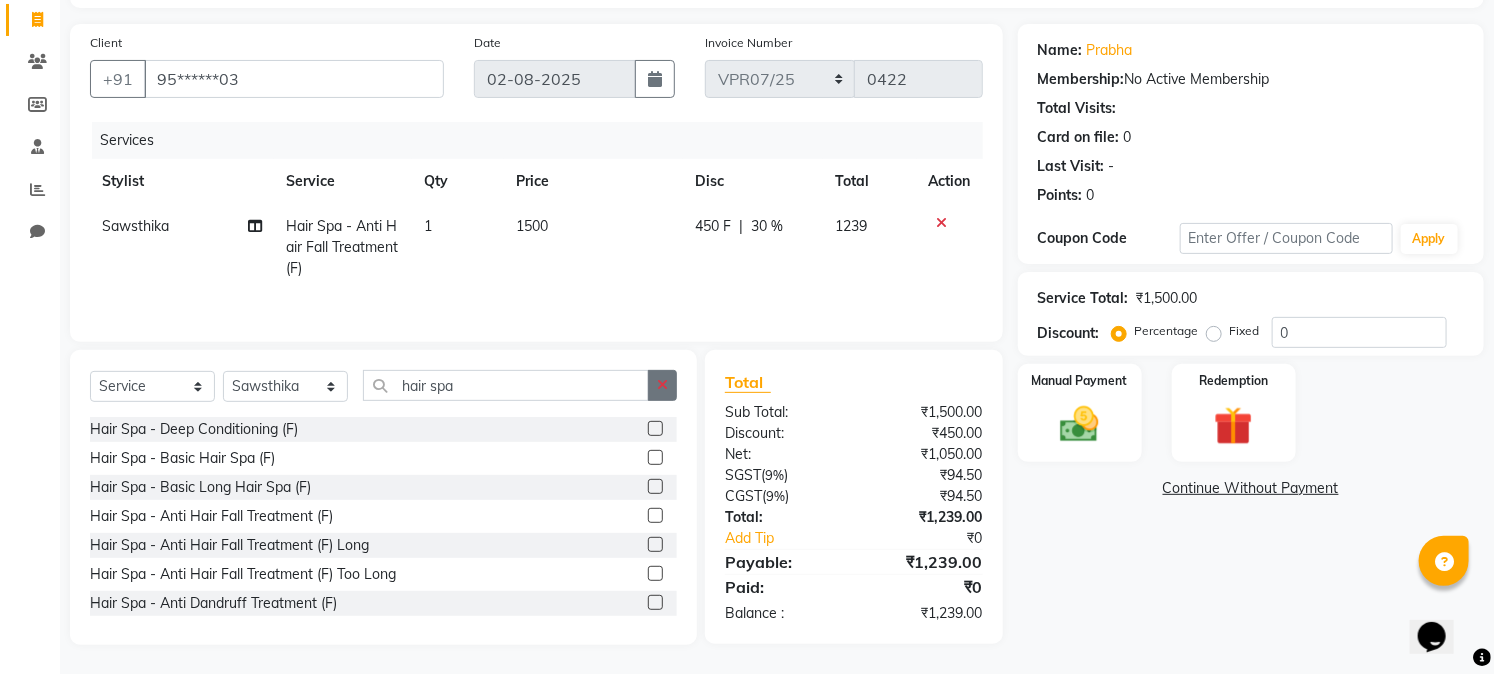 click 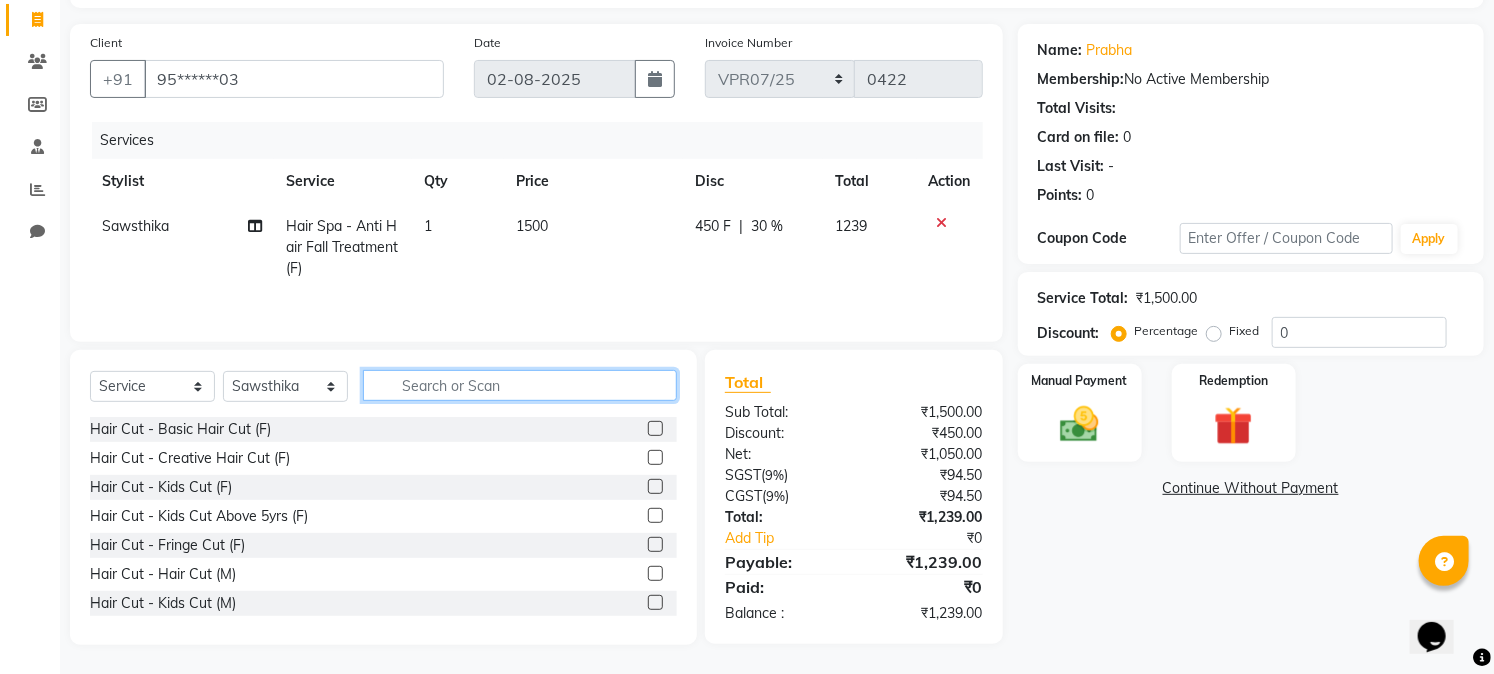 click 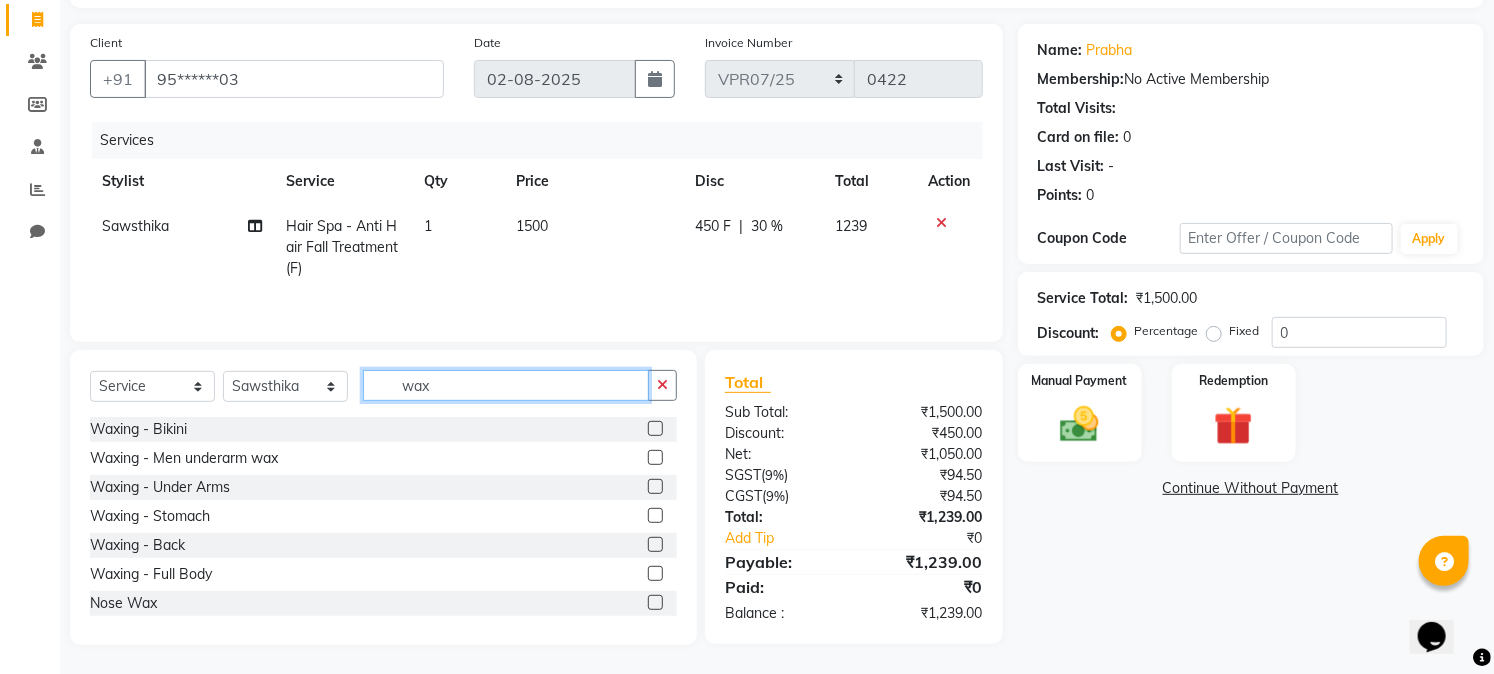 scroll, scrollTop: 128, scrollLeft: 0, axis: vertical 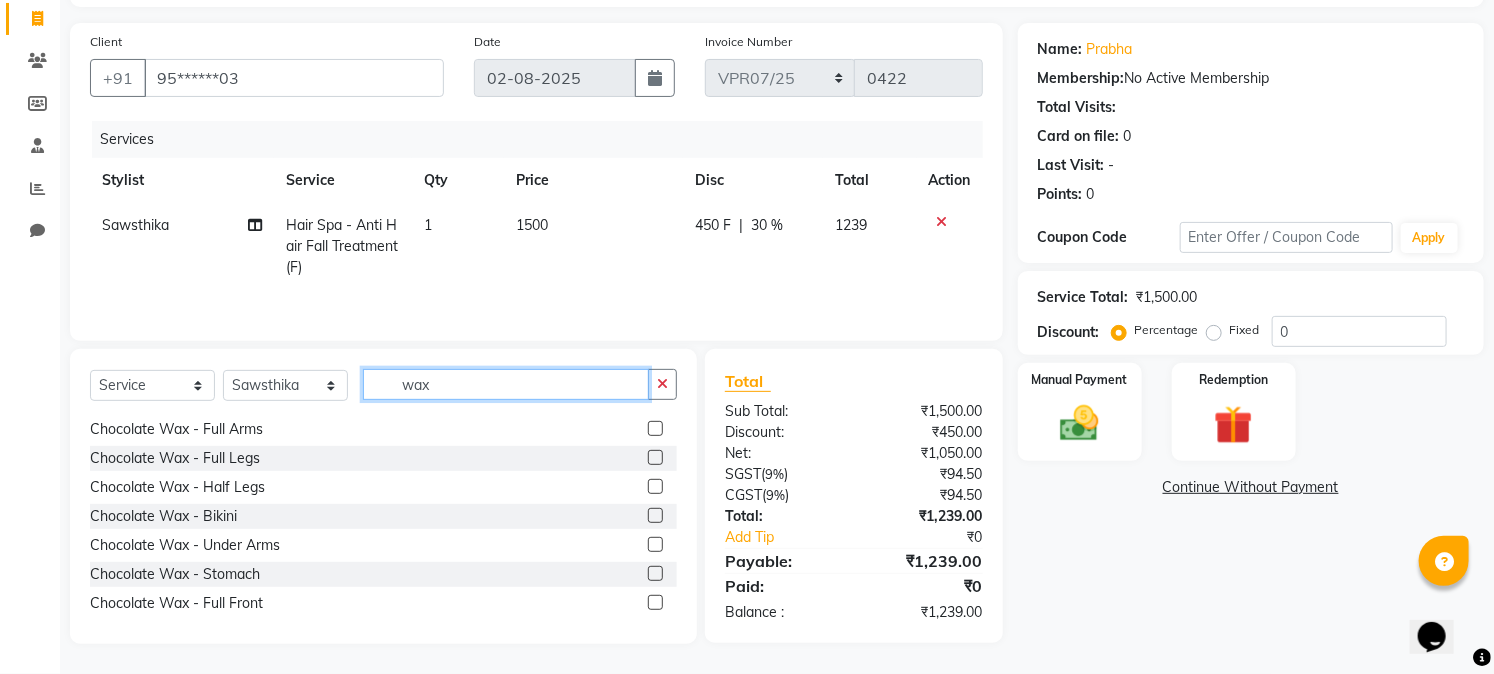 type on "wax" 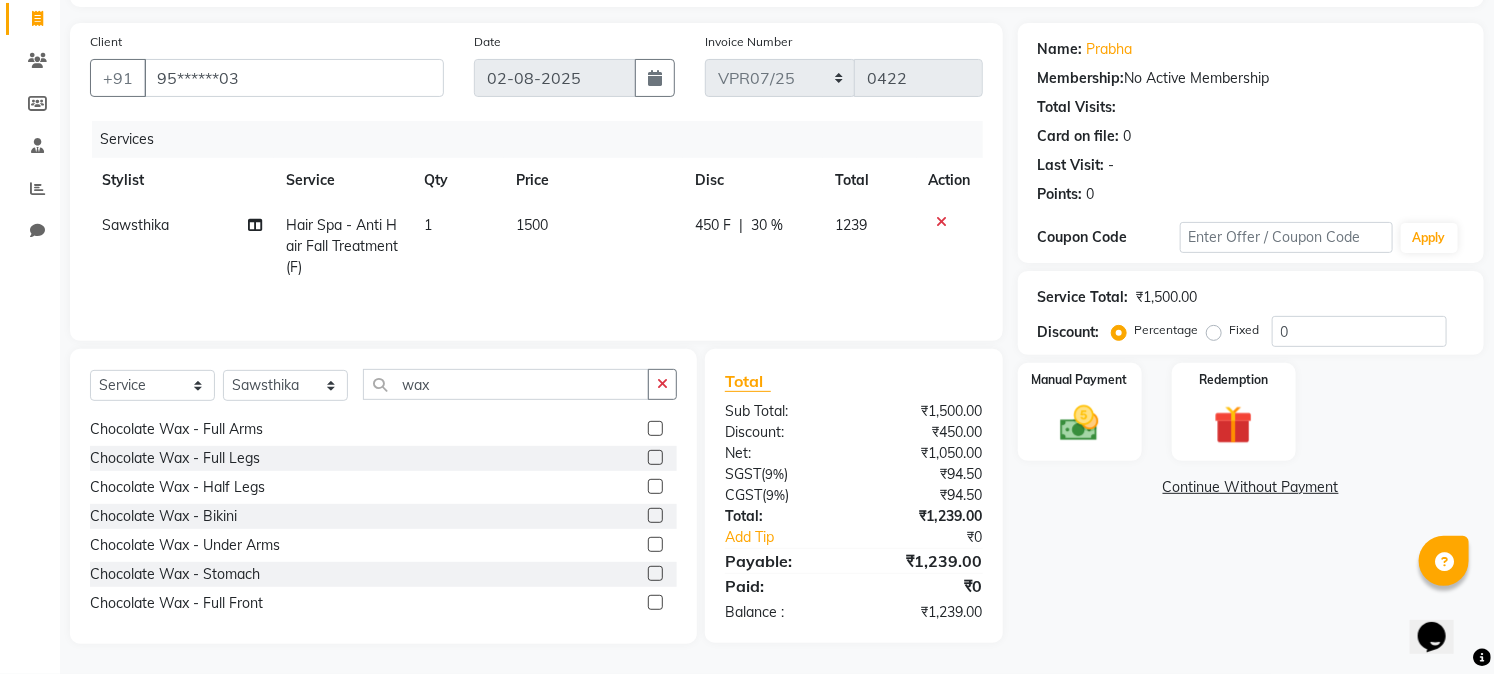 click 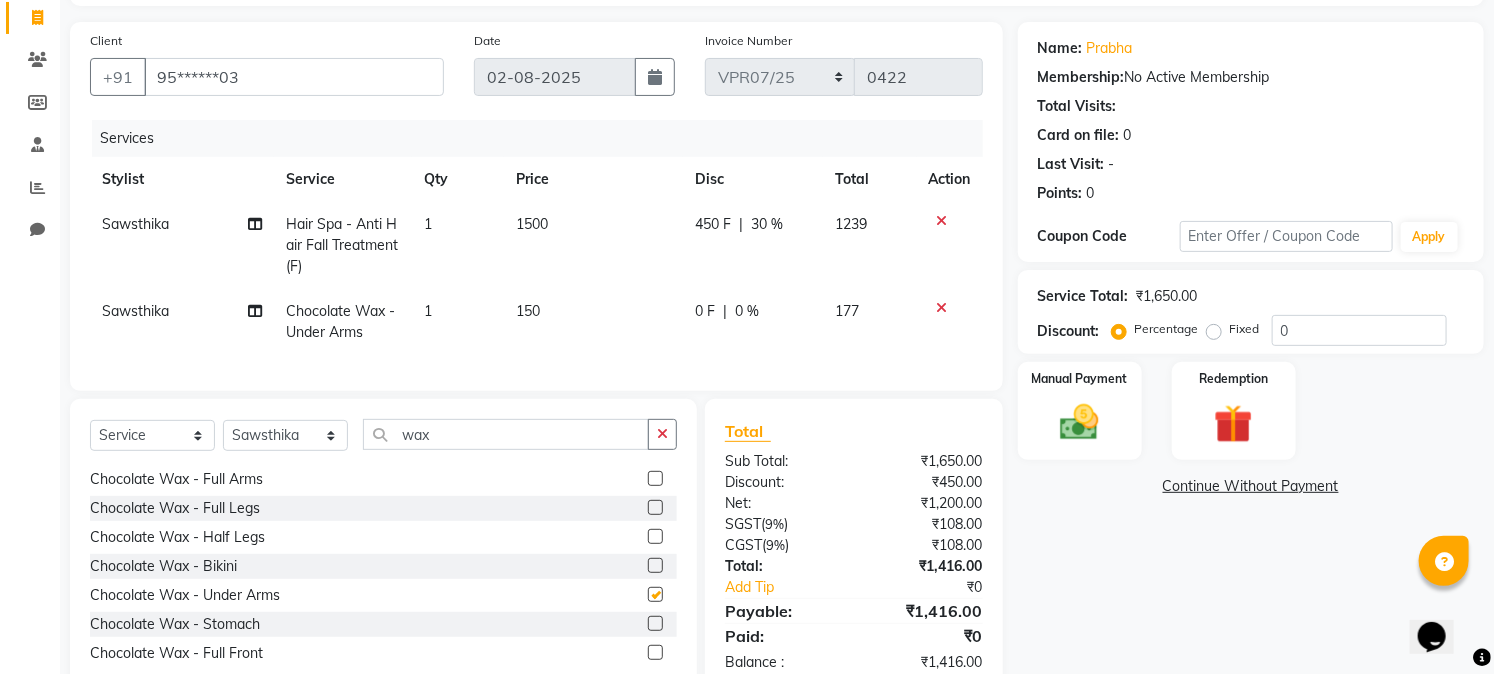 checkbox on "false" 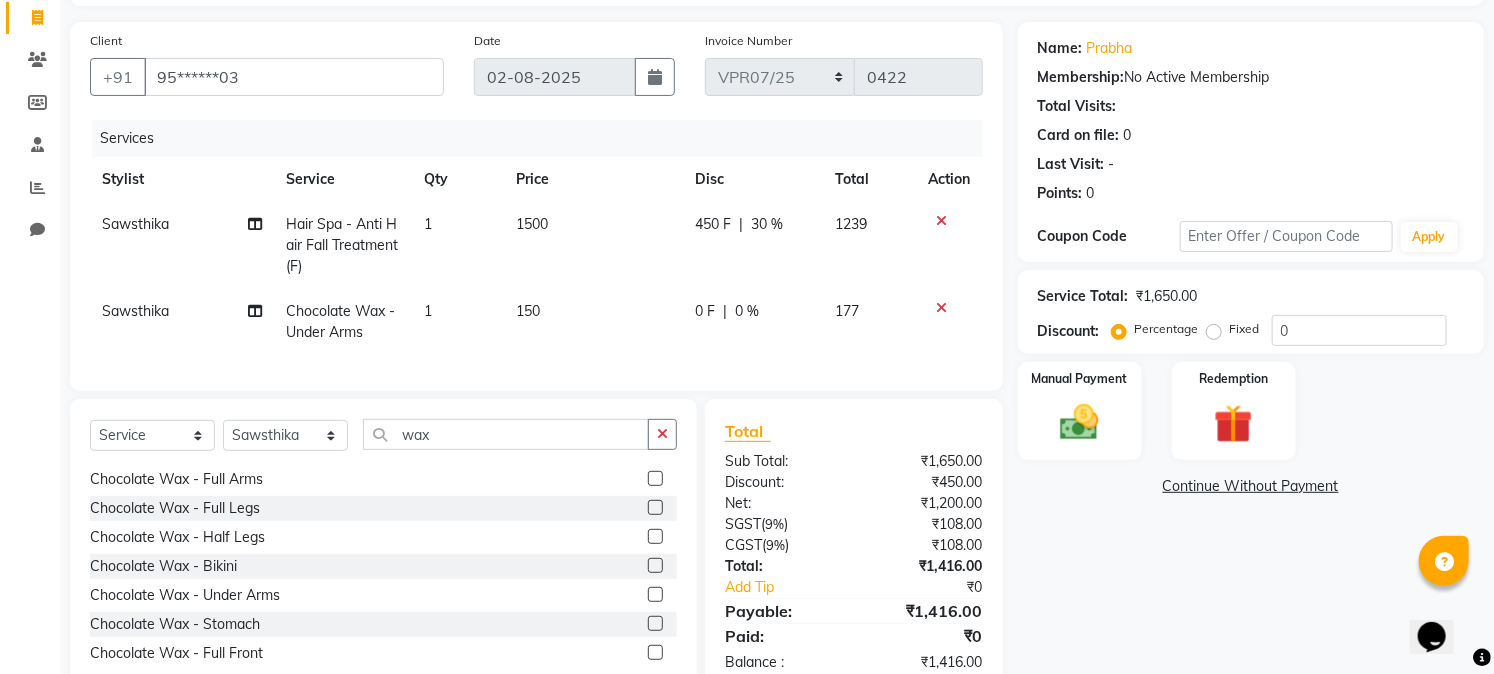 click 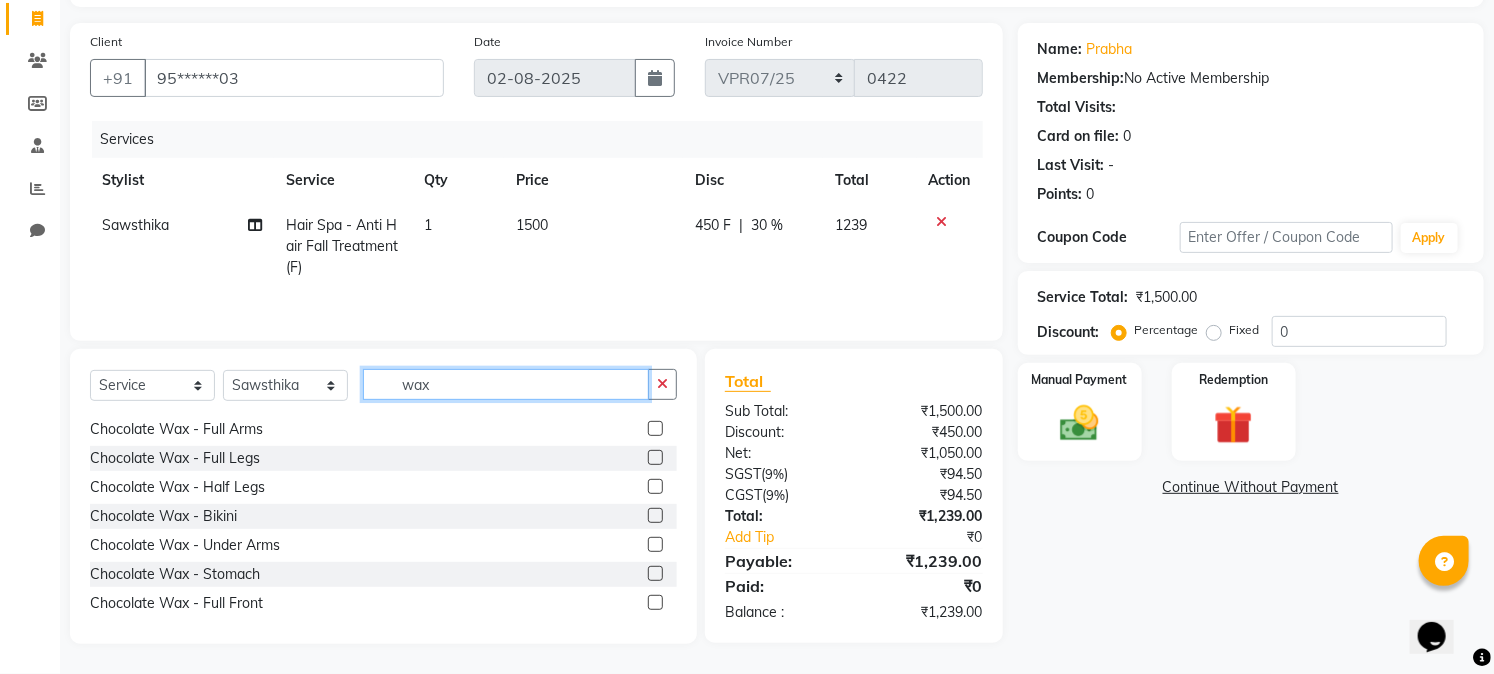 click on "wax" 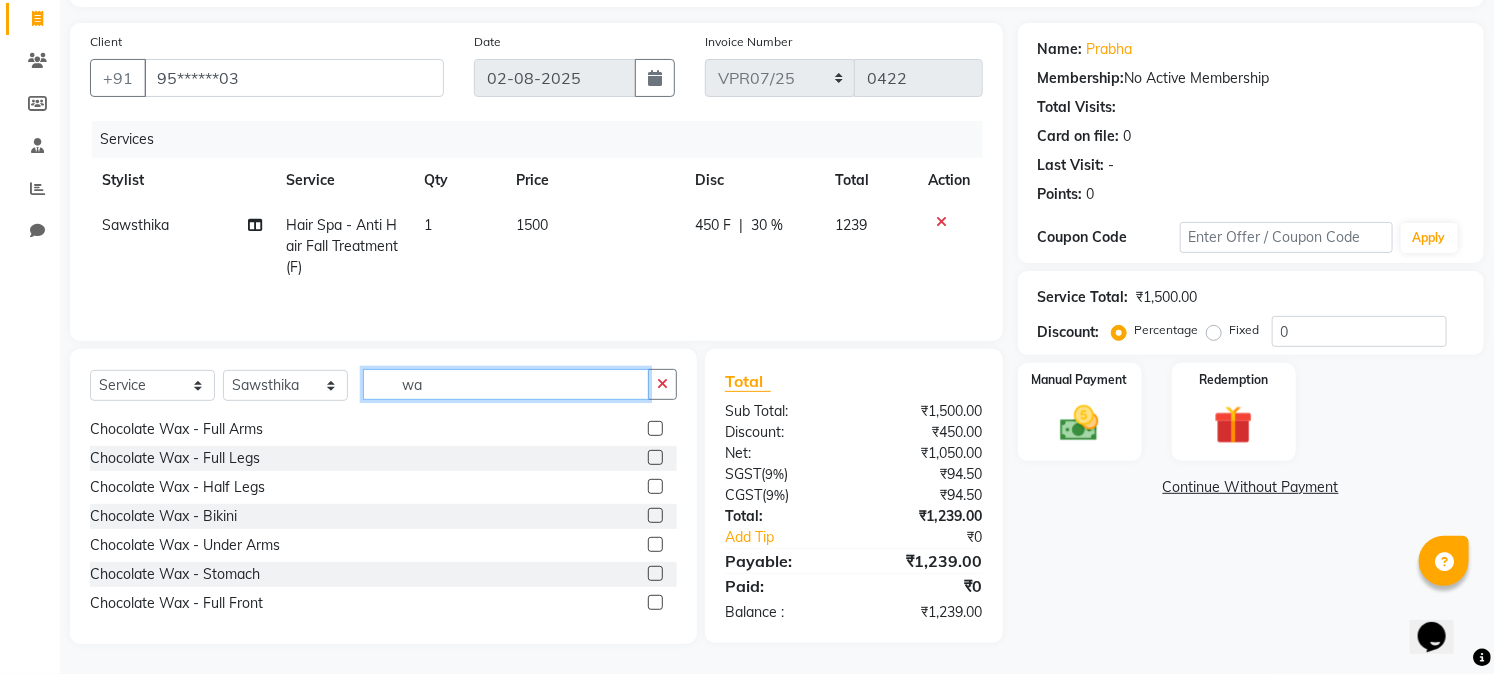 type on "w" 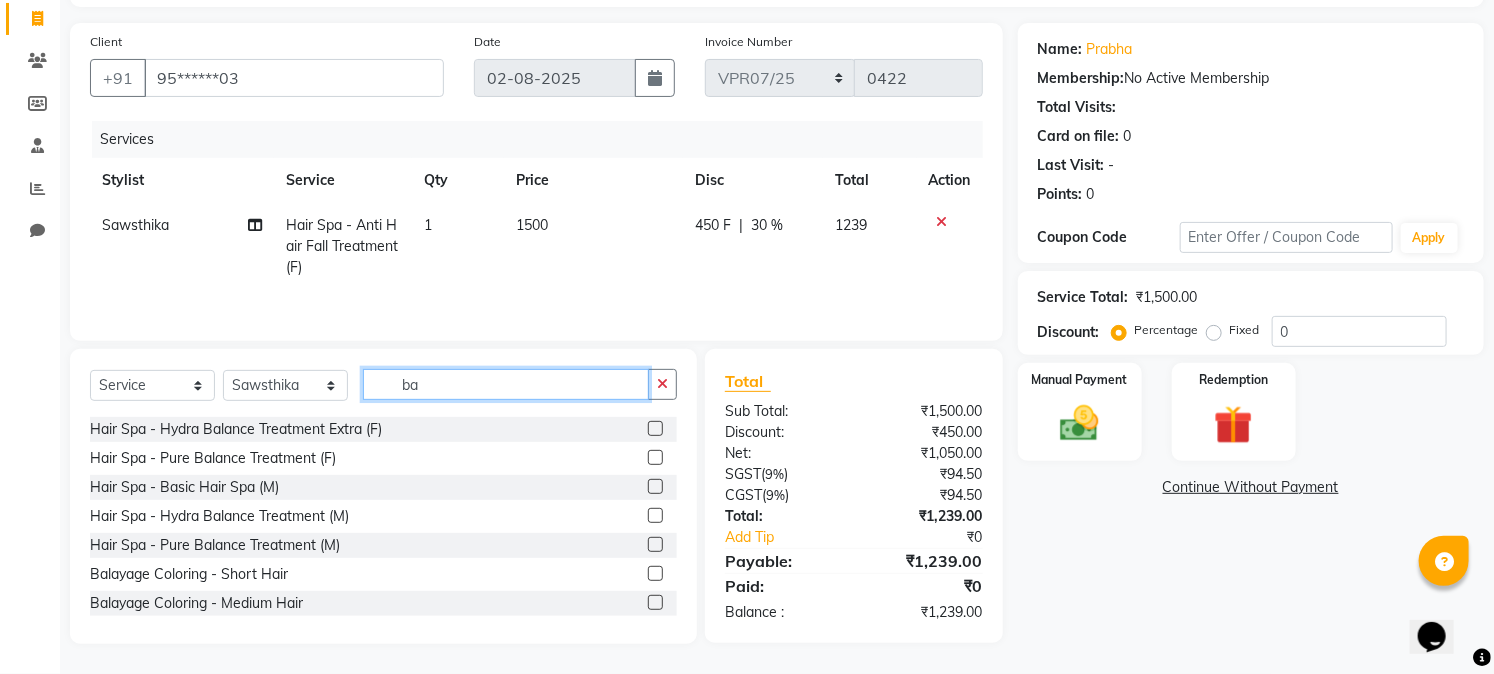 scroll, scrollTop: 0, scrollLeft: 0, axis: both 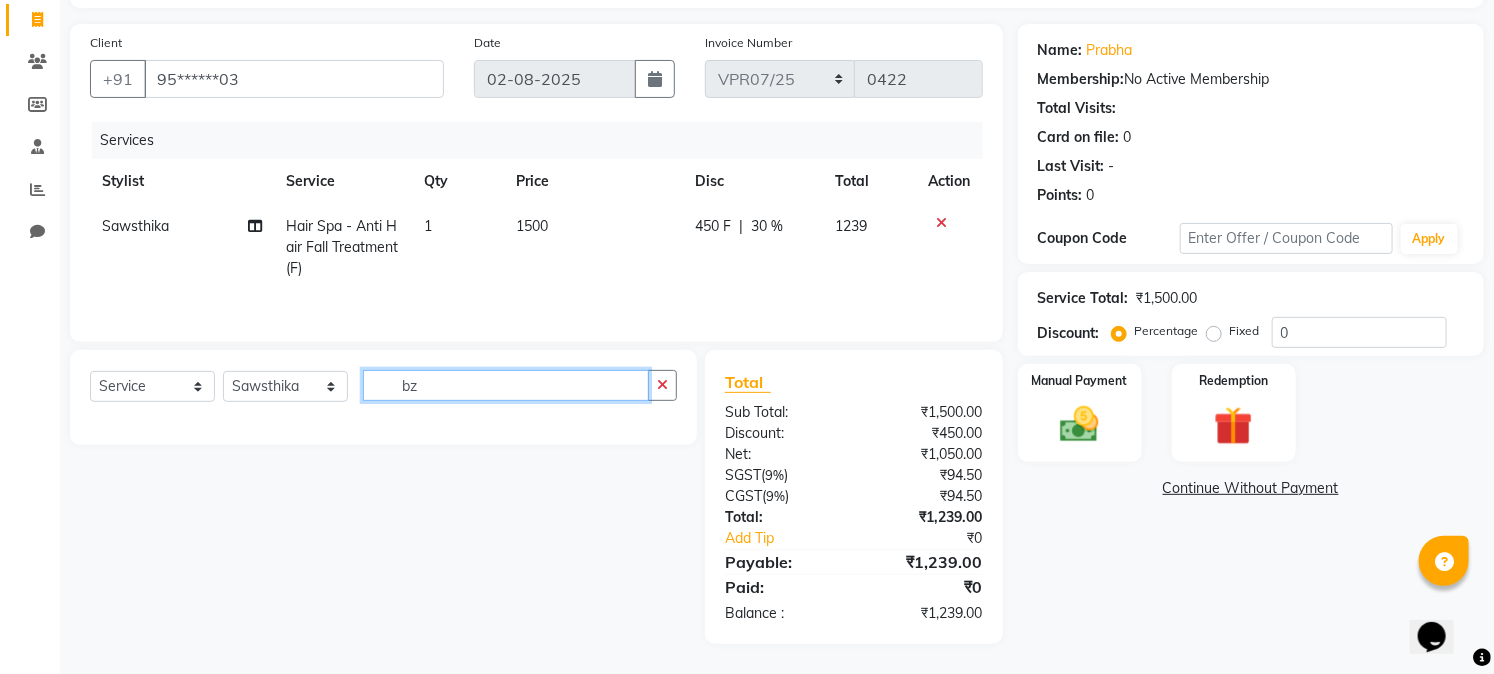 type on "b" 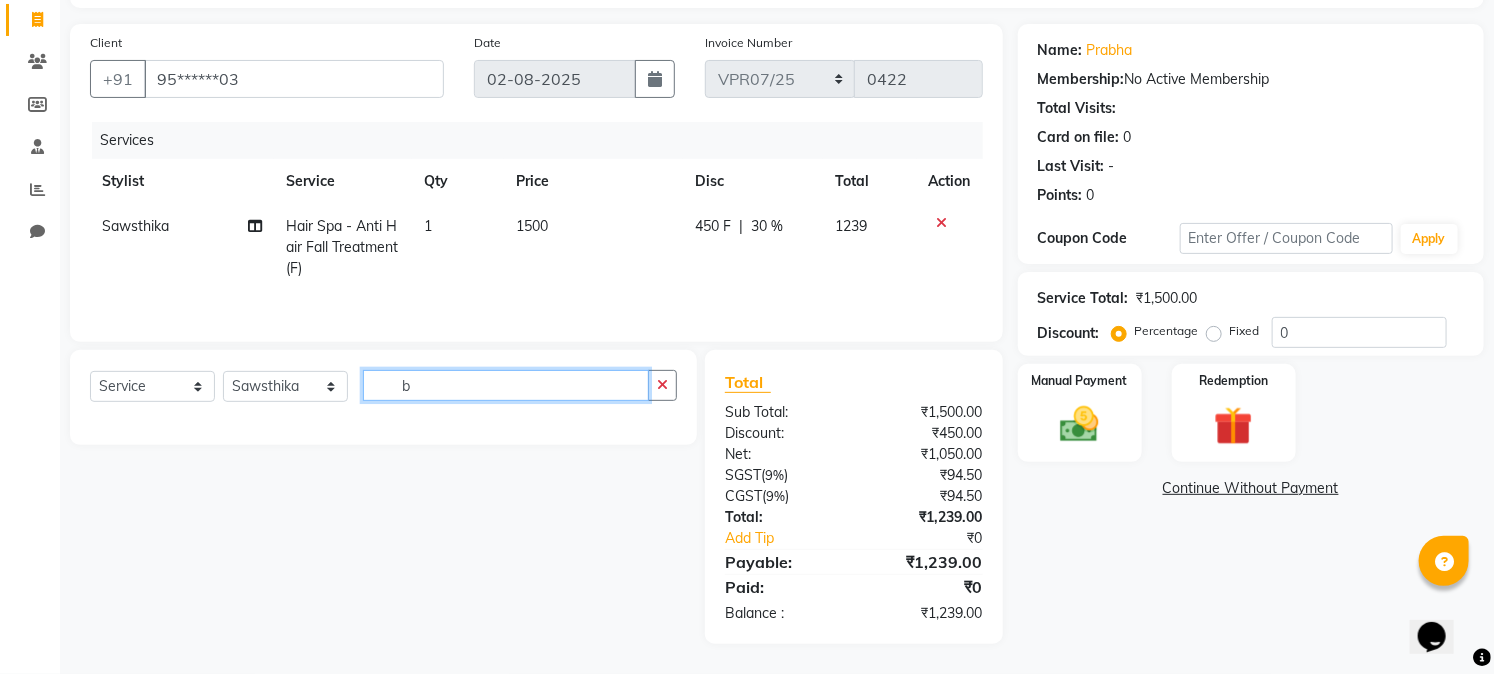 scroll, scrollTop: 128, scrollLeft: 0, axis: vertical 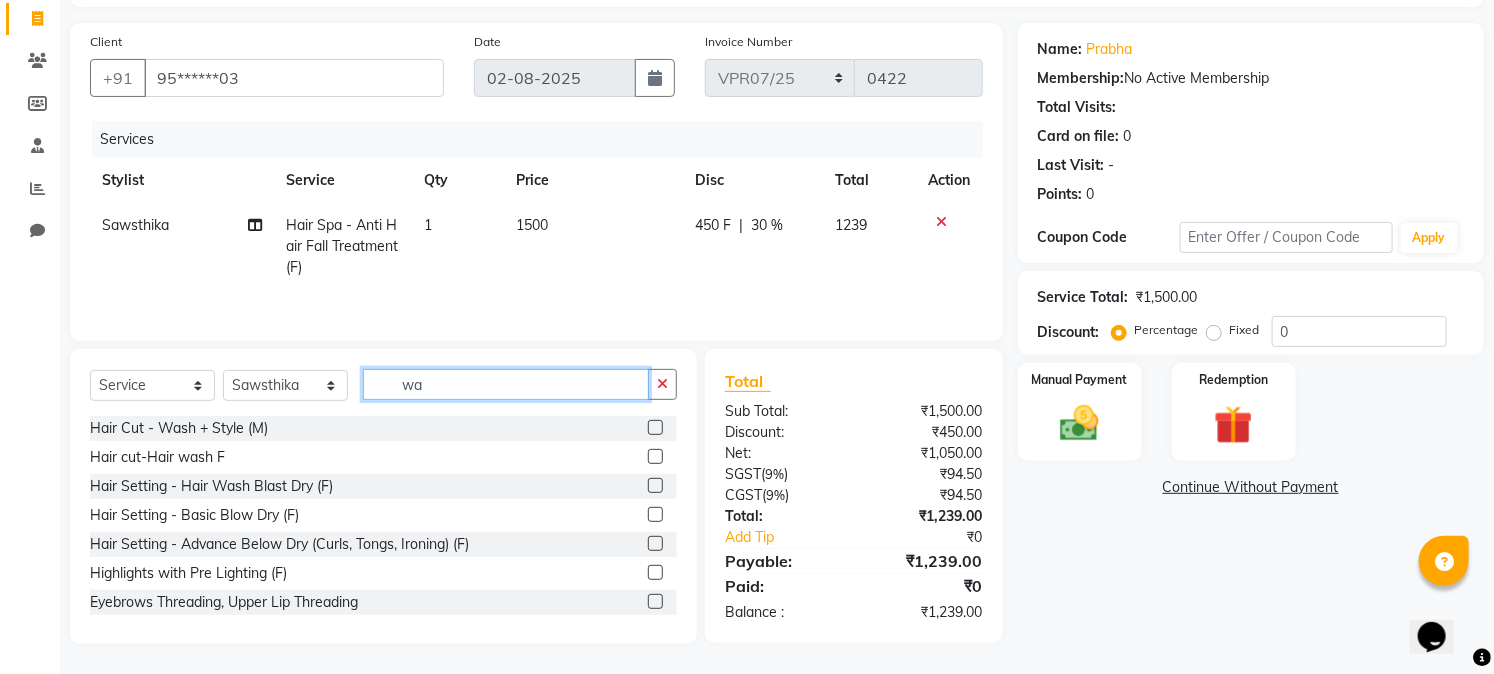 type on "wax" 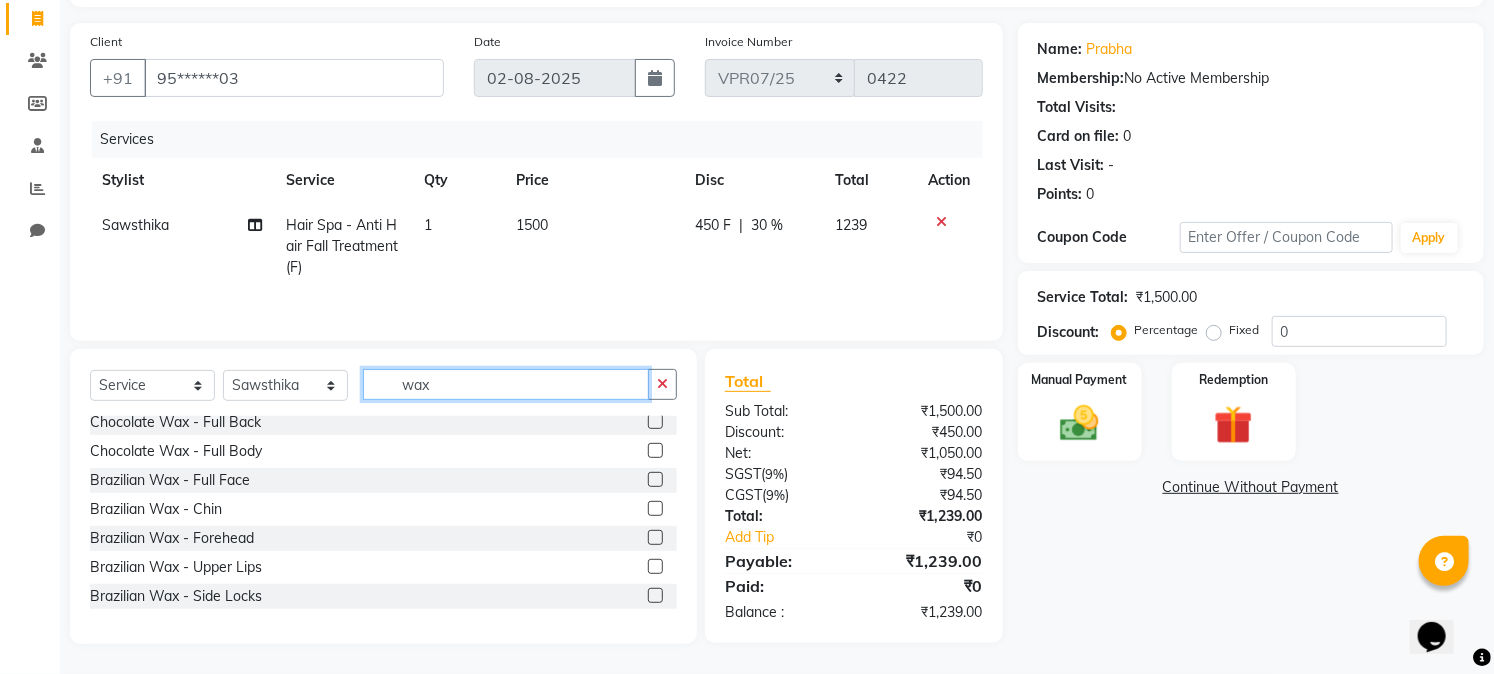 scroll, scrollTop: 987, scrollLeft: 0, axis: vertical 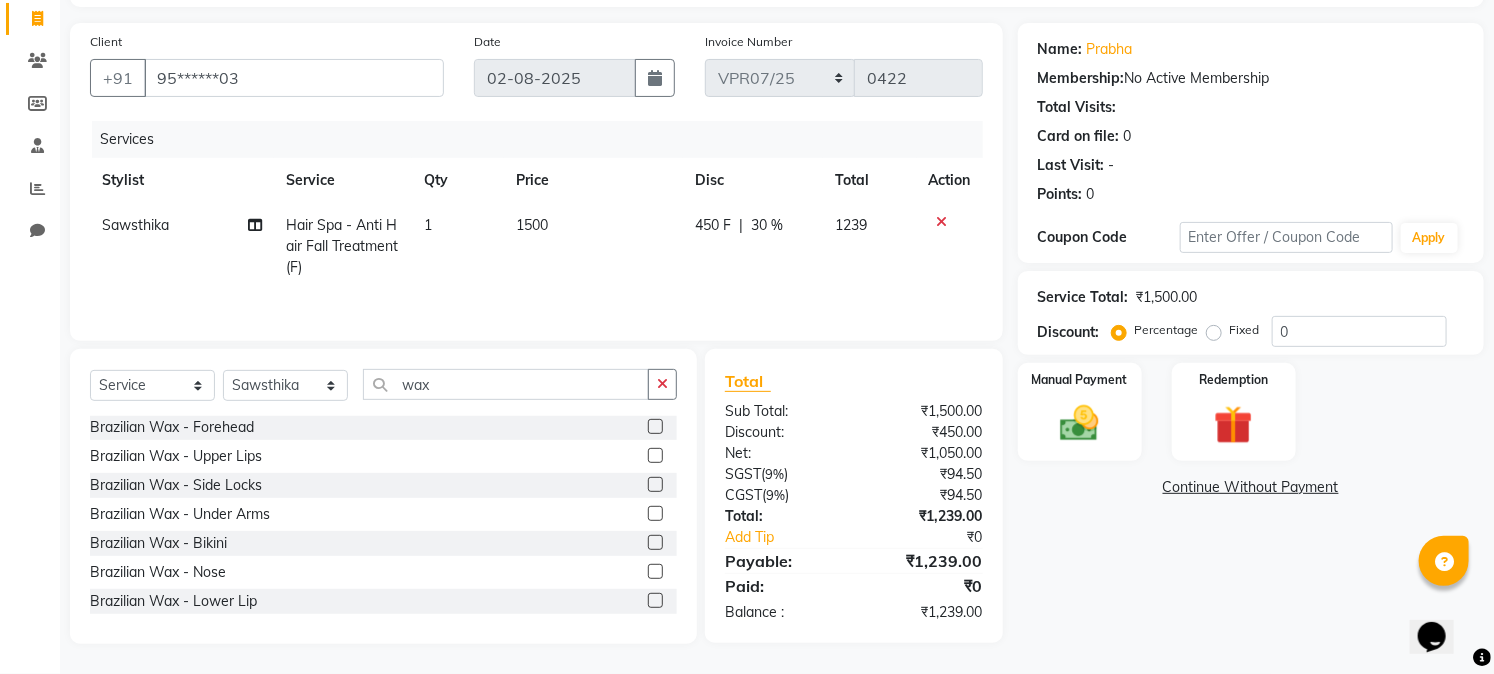 click 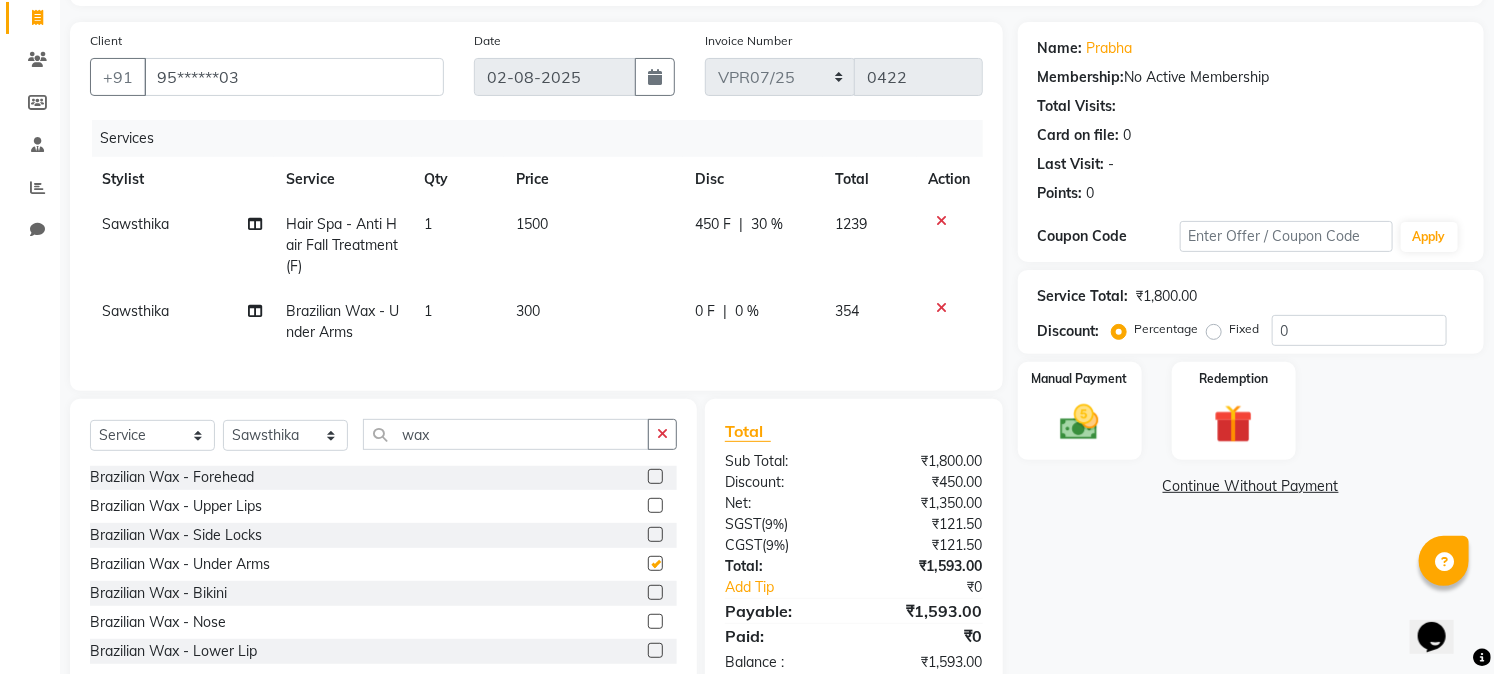 checkbox on "false" 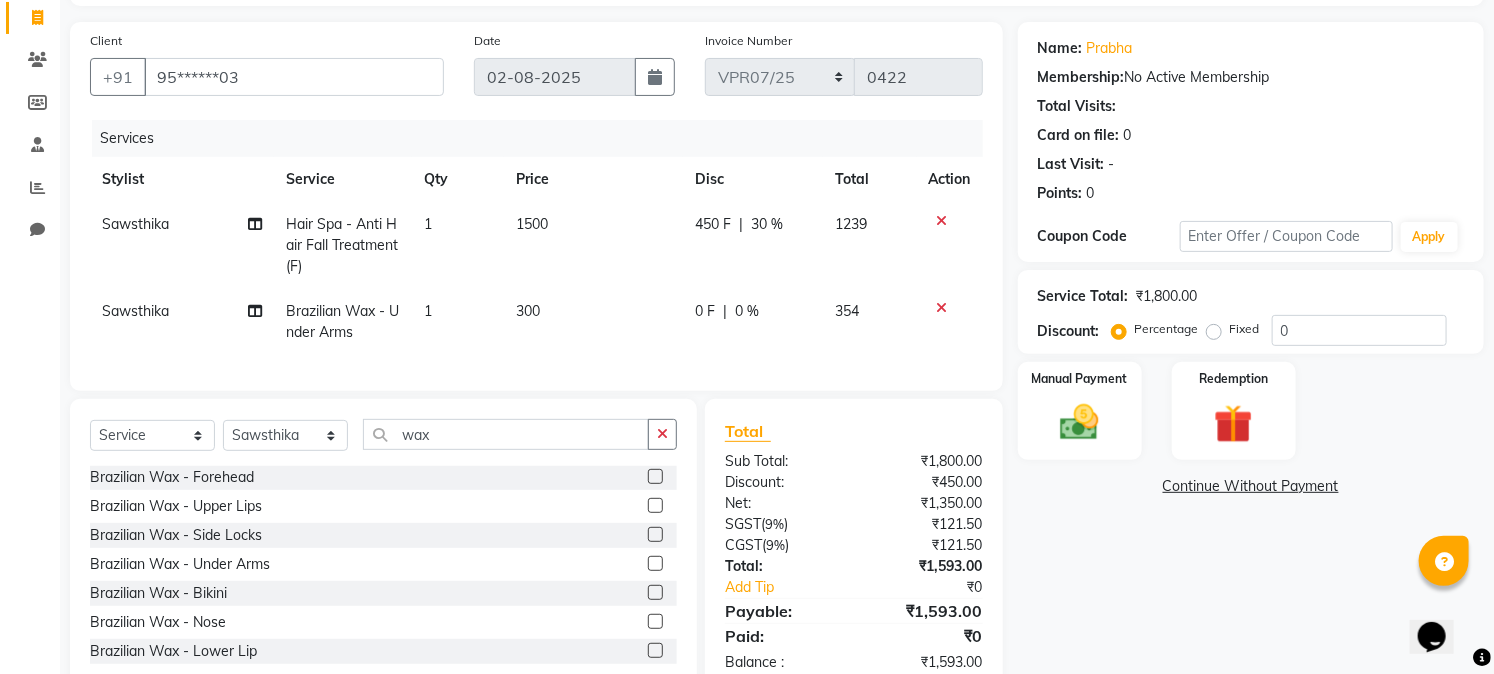 click on "0 F | 0 %" 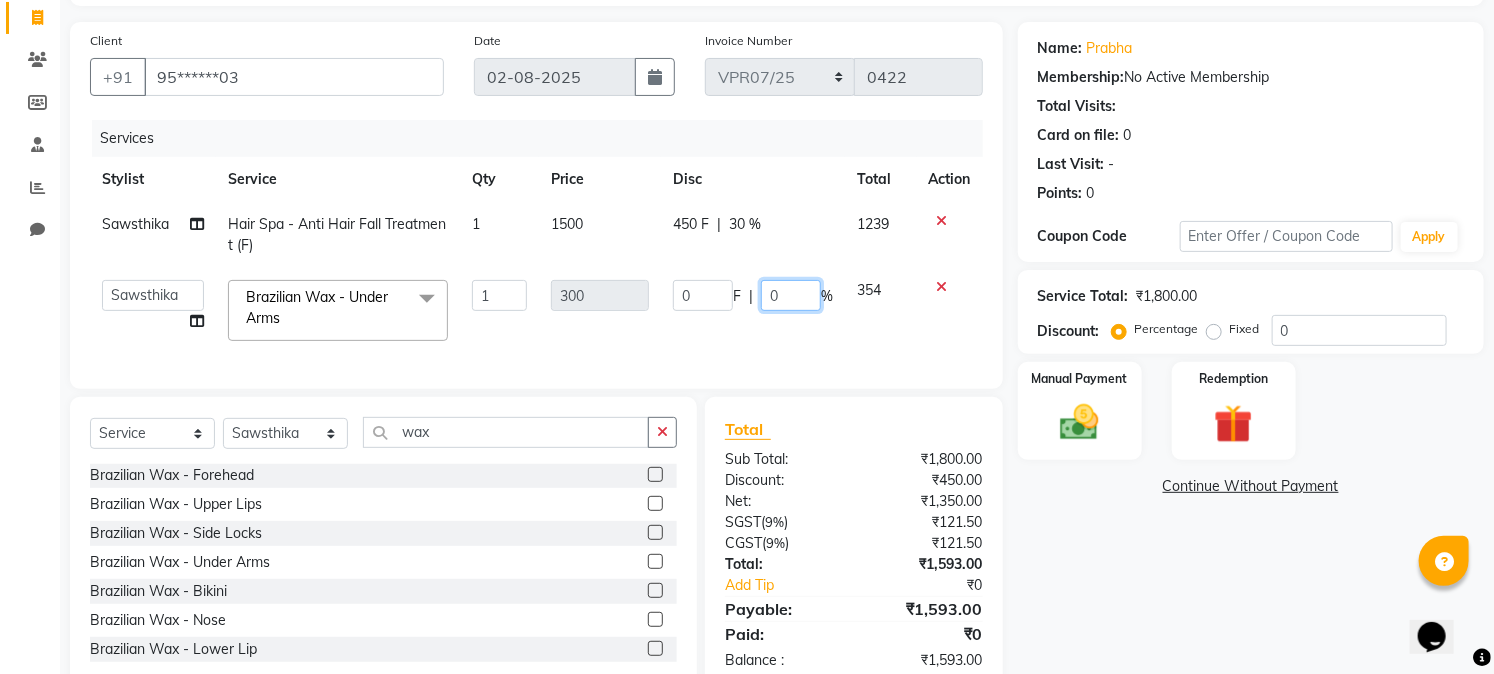 click on "0" 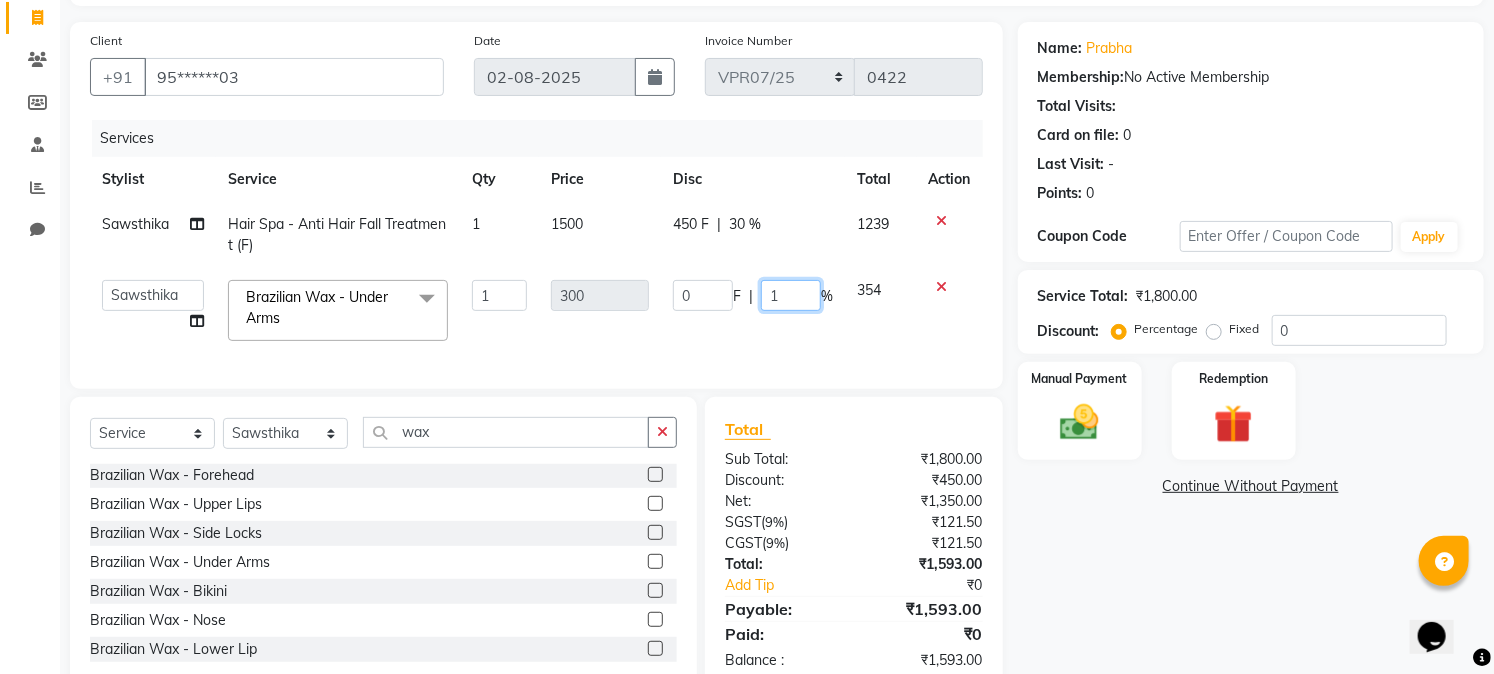 type on "15" 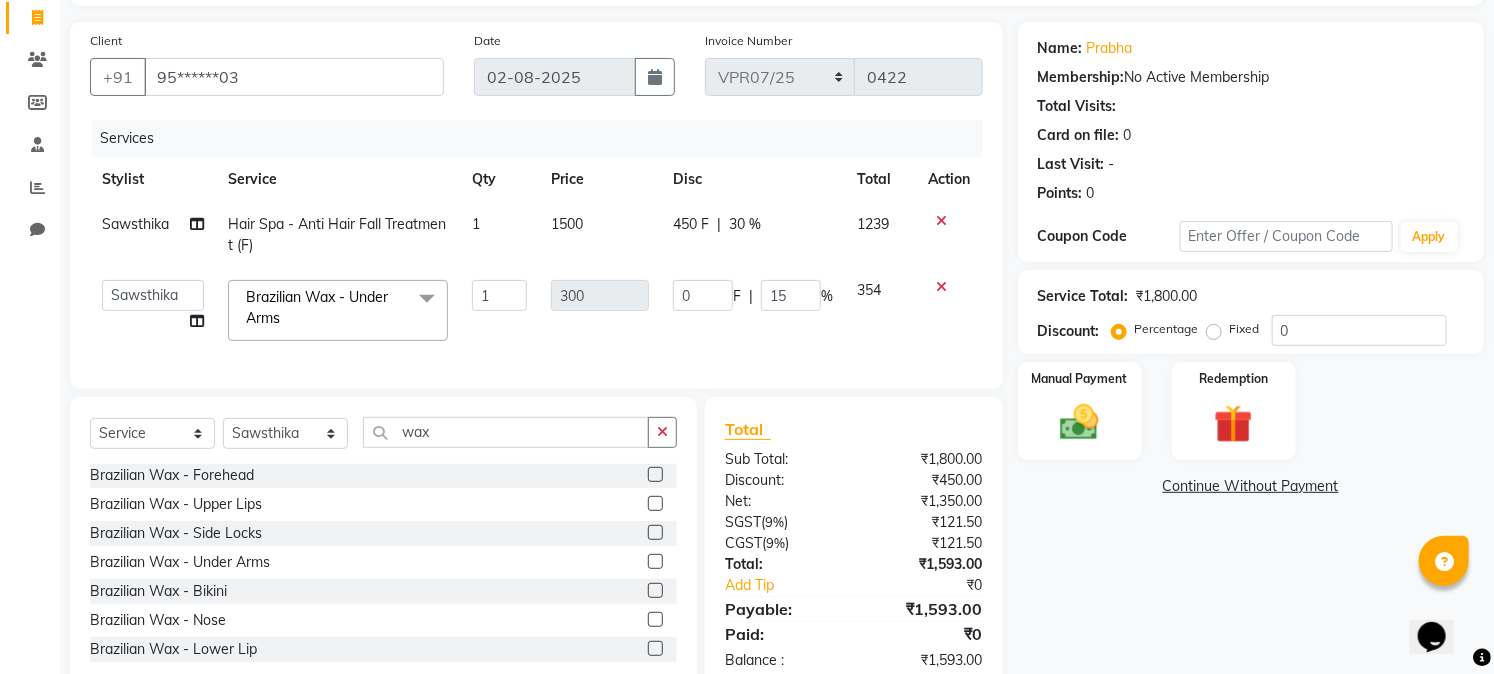 click on "Name: [FIRST]  Membership:  No Active Membership  Total Visits:   Card on file:  0 Last Visit:   - Points:   0  Coupon Code Apply Service Total:  ₹1,800.00  Discount:  Percentage   Fixed  0 Manual Payment Redemption  Continue Without Payment" 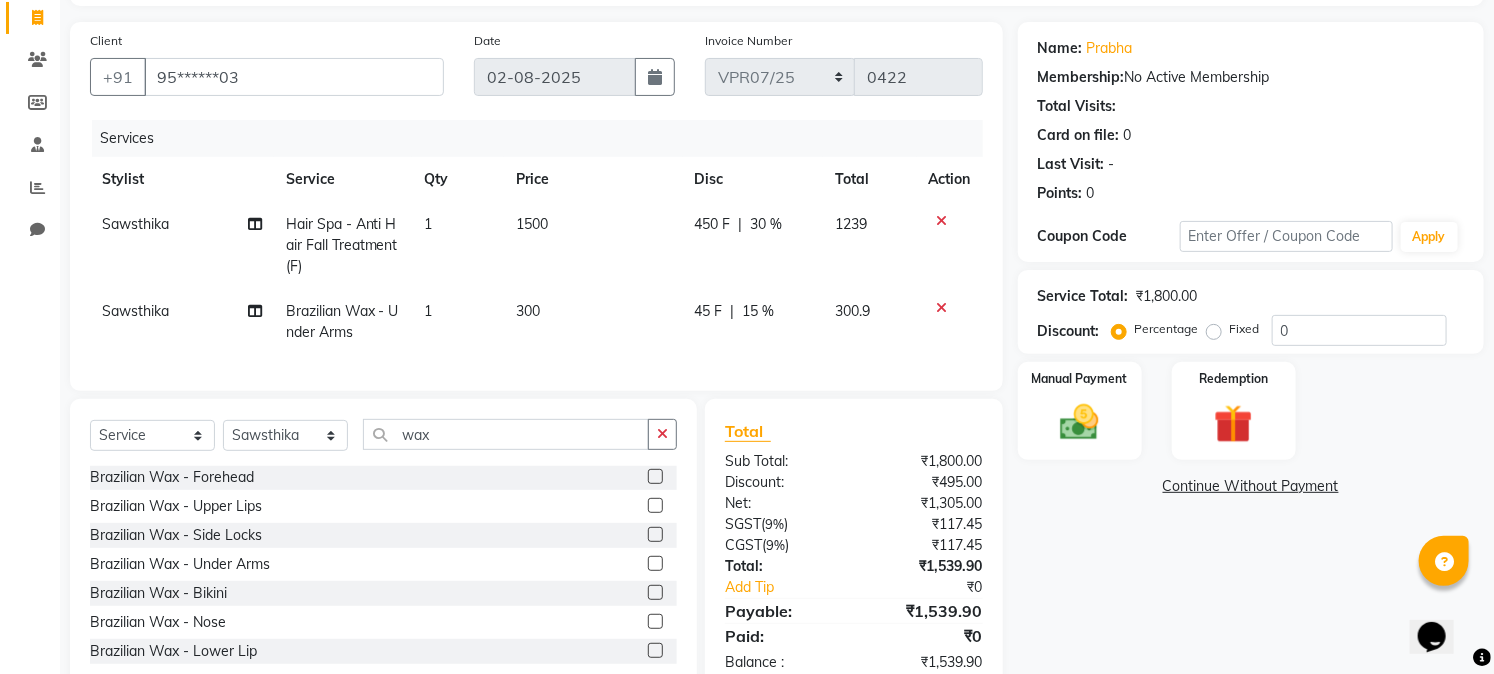 click on "15 %" 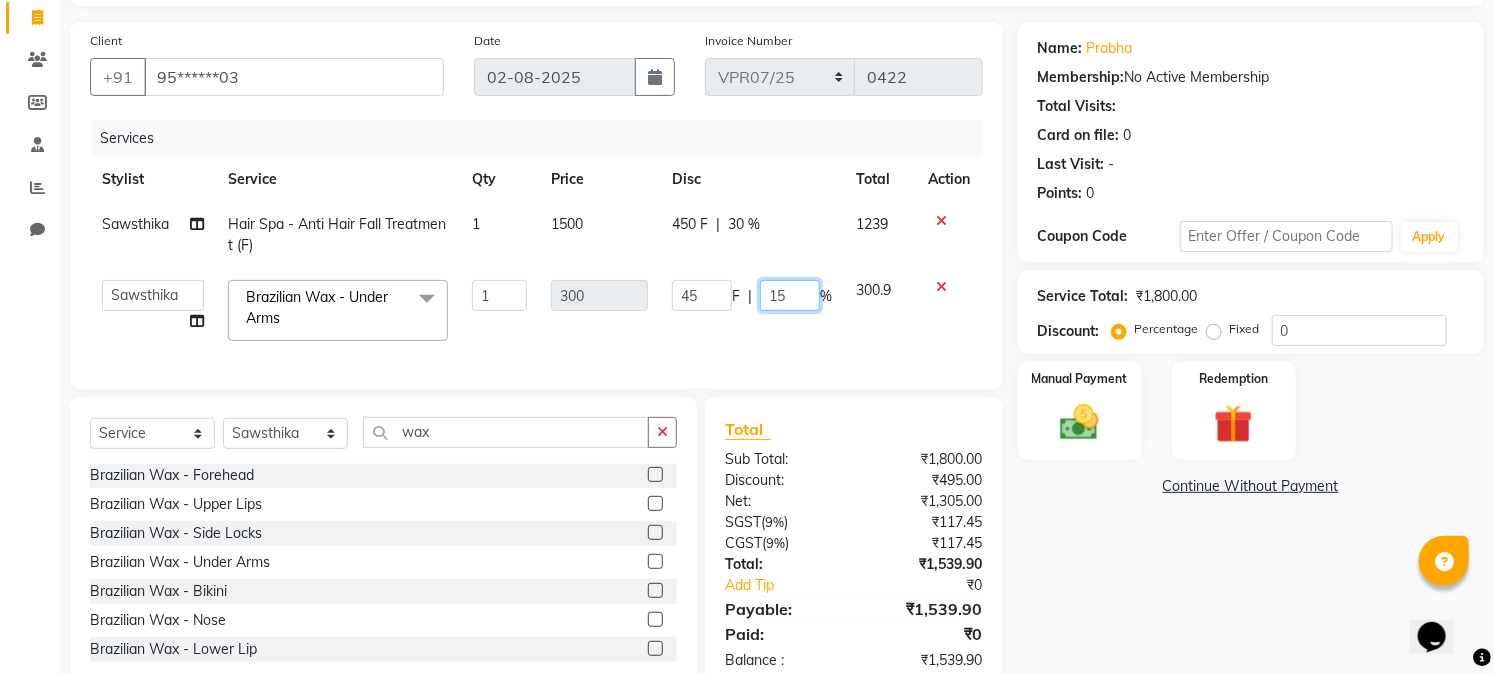 click on "15" 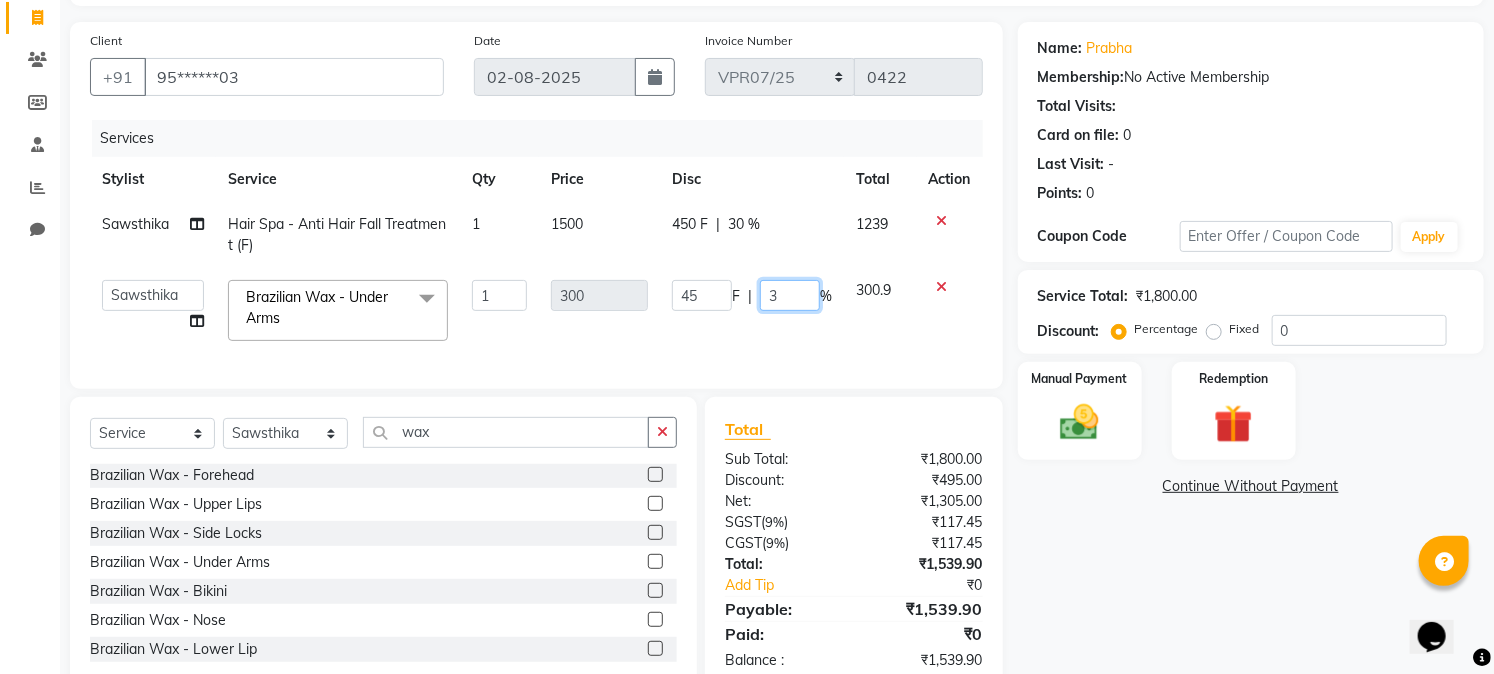 type on "32" 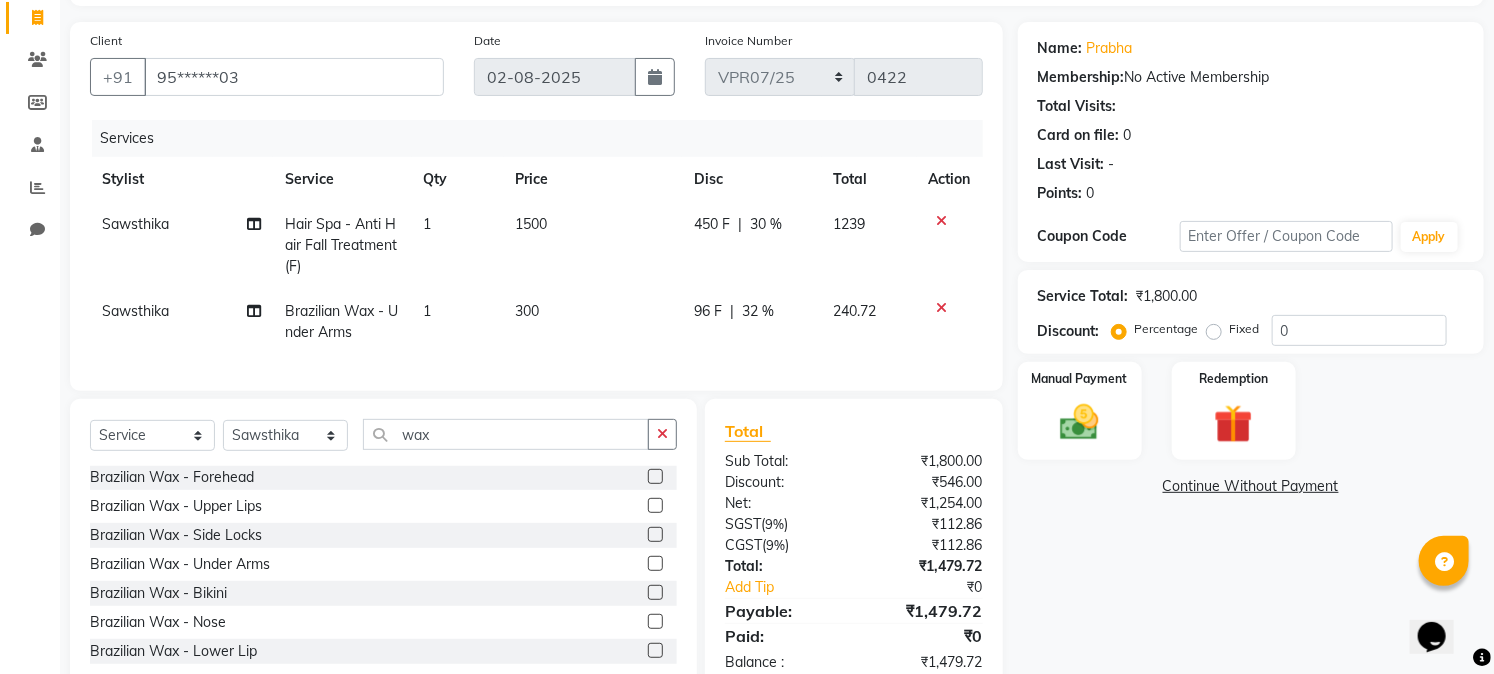 click on "Name: [FIRST]  Membership:  No Active Membership  Total Visits:   Card on file:  0 Last Visit:   - Points:   0  Coupon Code Apply Service Total:  ₹1,800.00  Discount:  Percentage   Fixed  0 Manual Payment Redemption  Continue Without Payment" 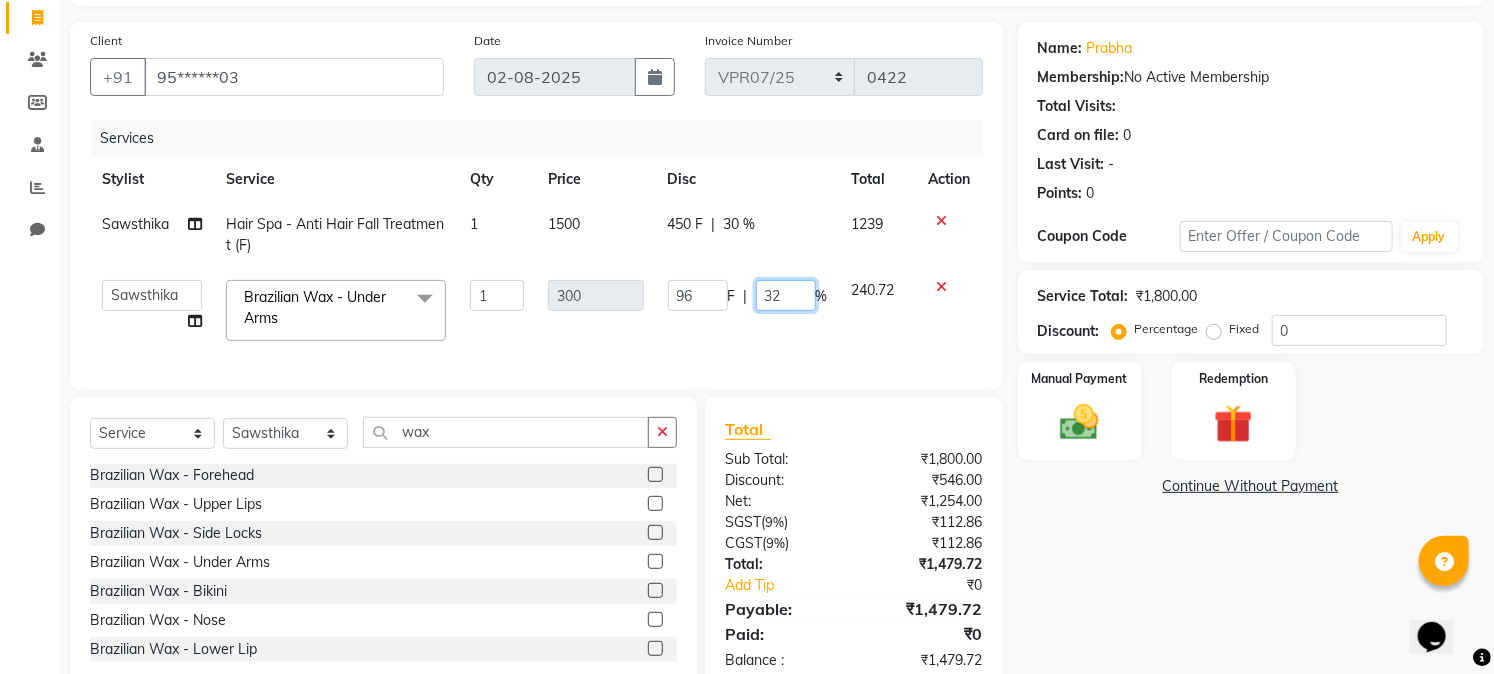 click on "32" 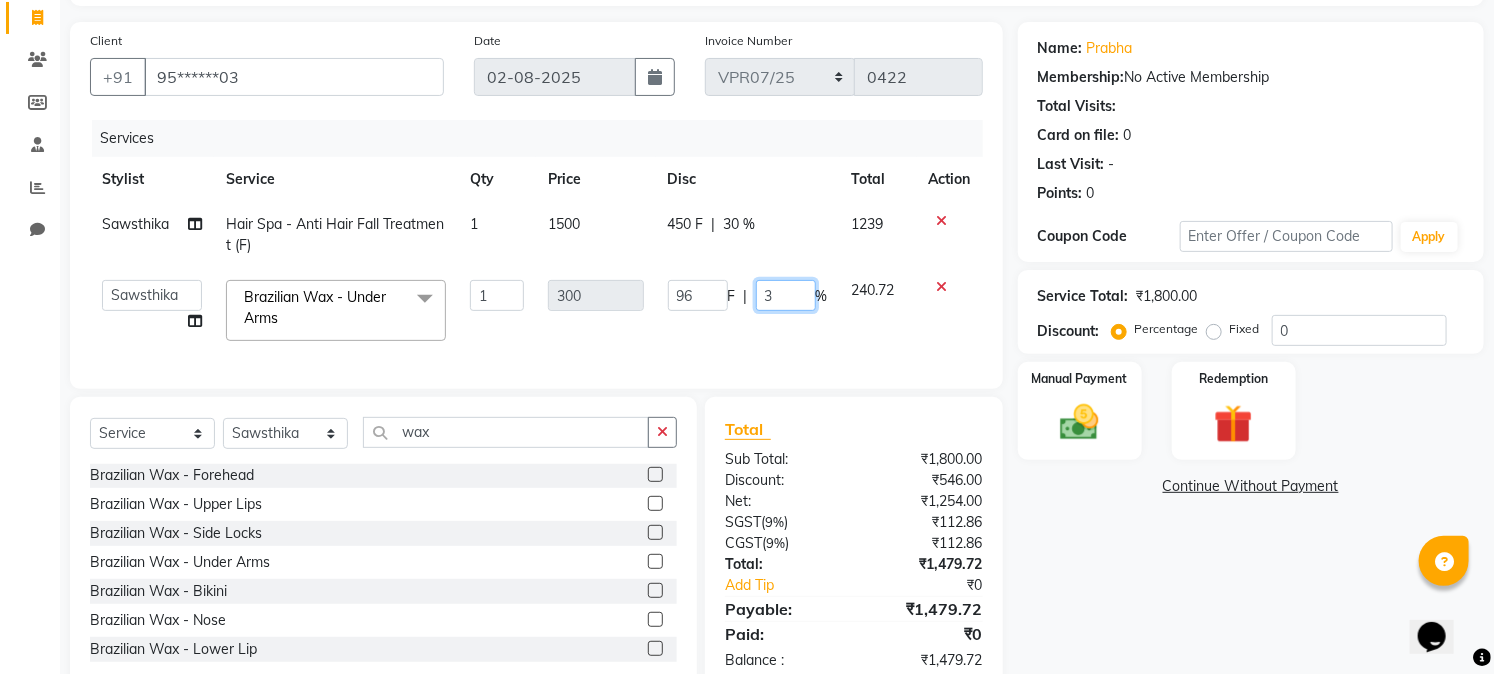 type on "35" 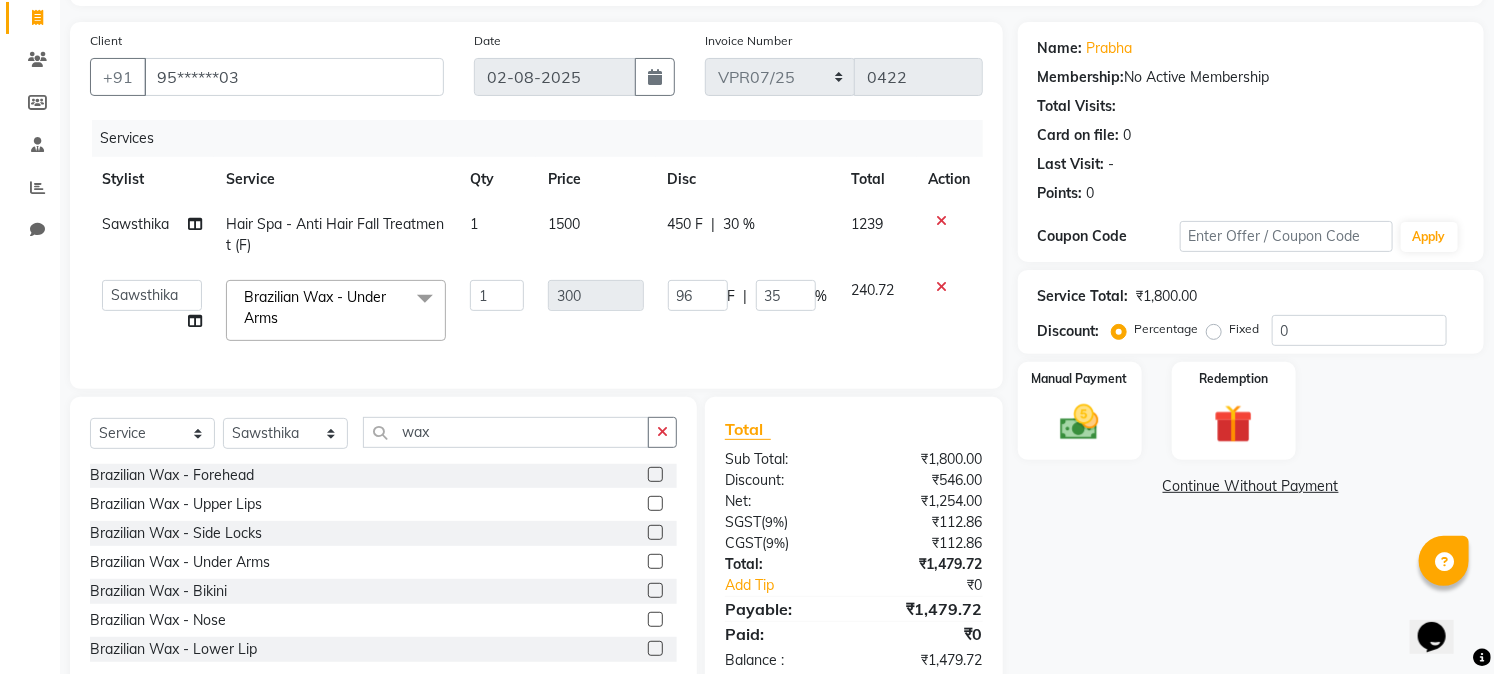 click on "Name: [FIRST]  Membership:  No Active Membership  Total Visits:   Card on file:  0 Last Visit:   - Points:   0  Coupon Code Apply Service Total:  ₹1,800.00  Discount:  Percentage   Fixed  0 Manual Payment Redemption  Continue Without Payment" 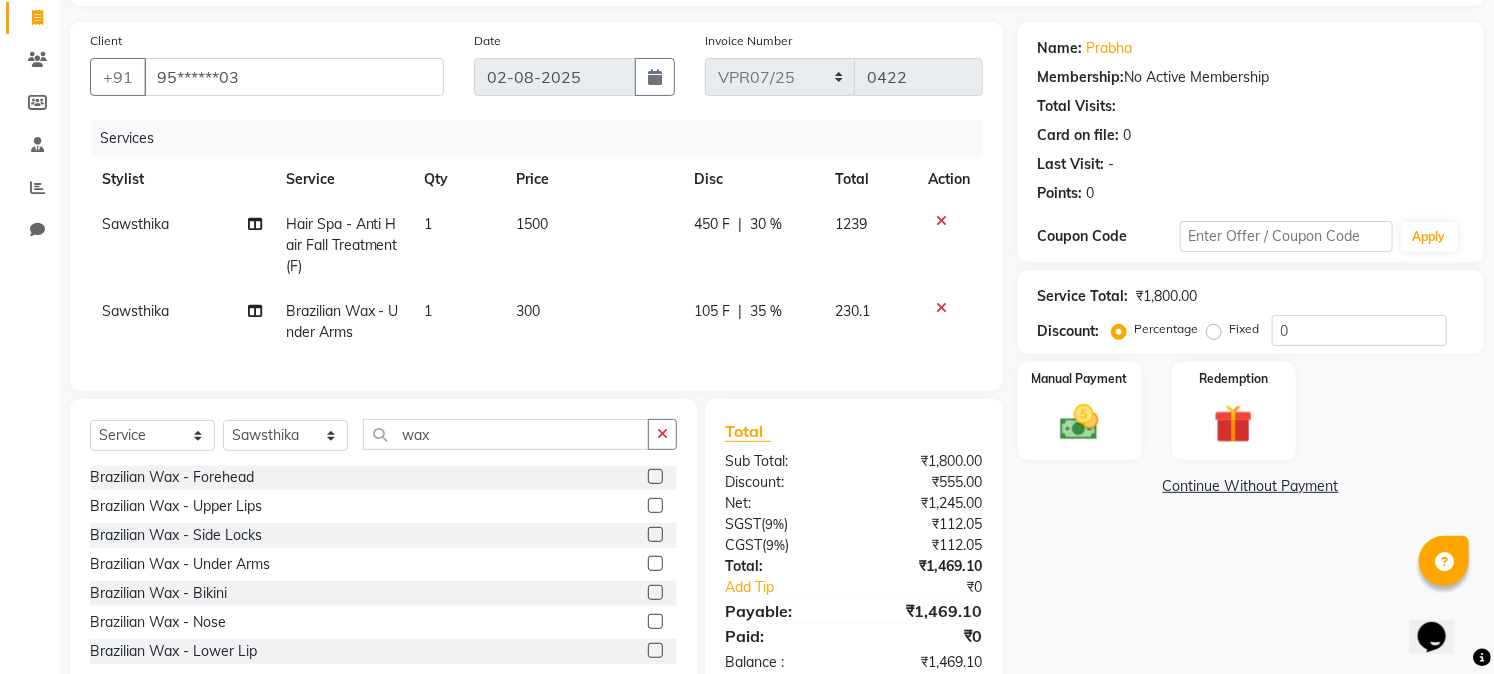 click on "35 %" 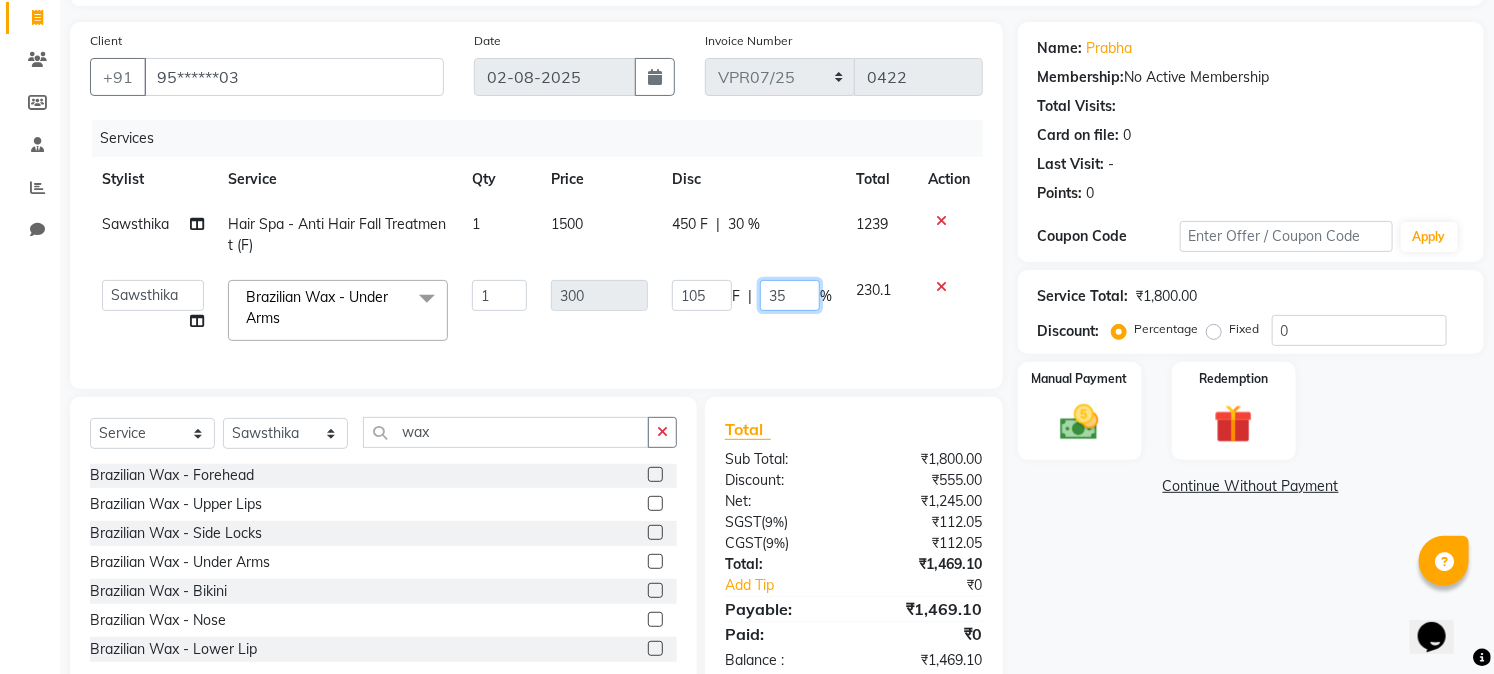click on "35" 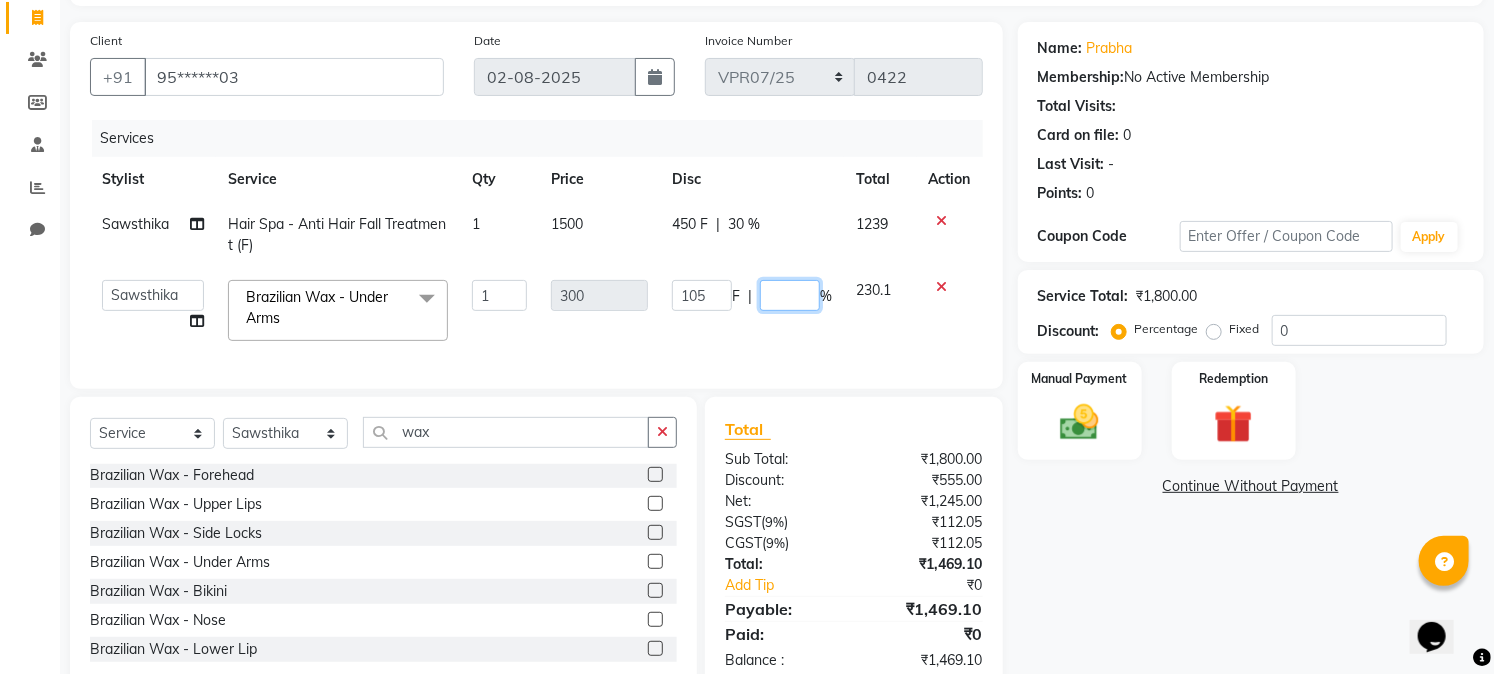 type on "3" 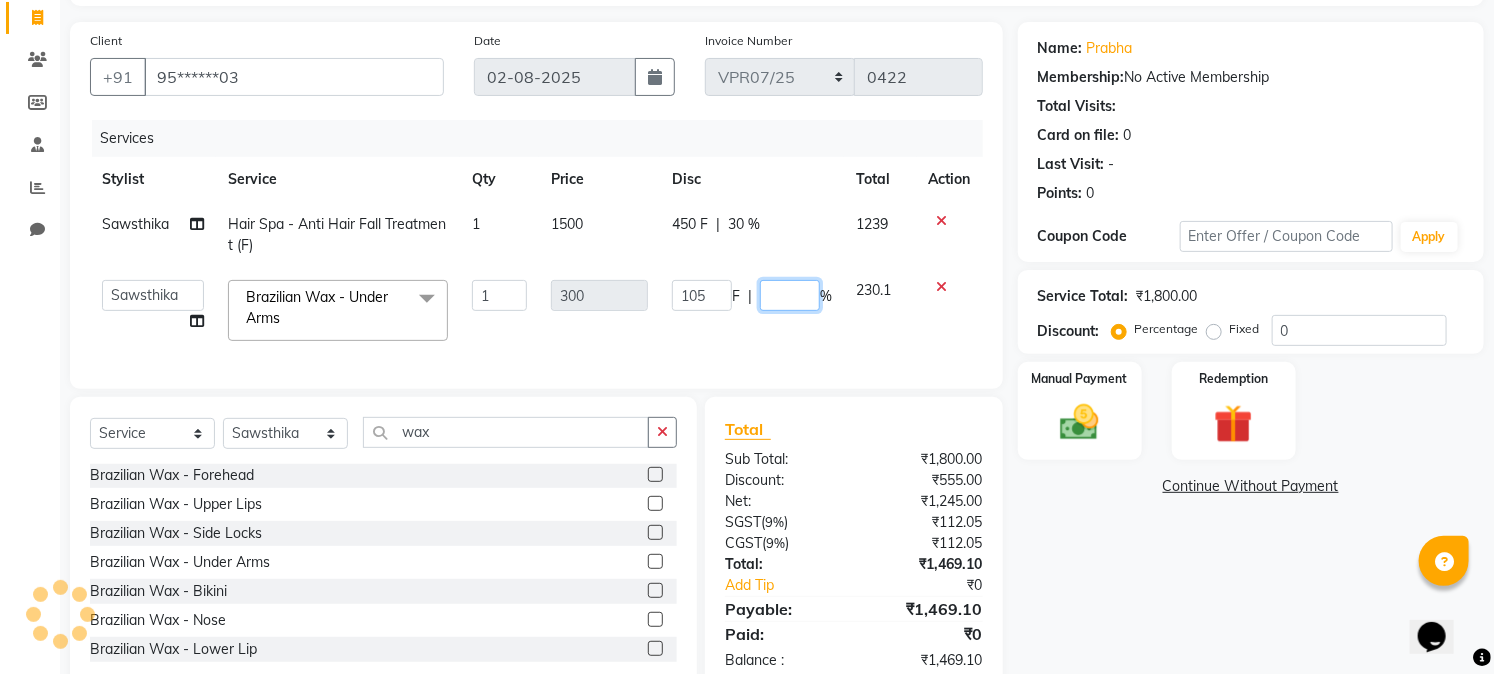 type on "1" 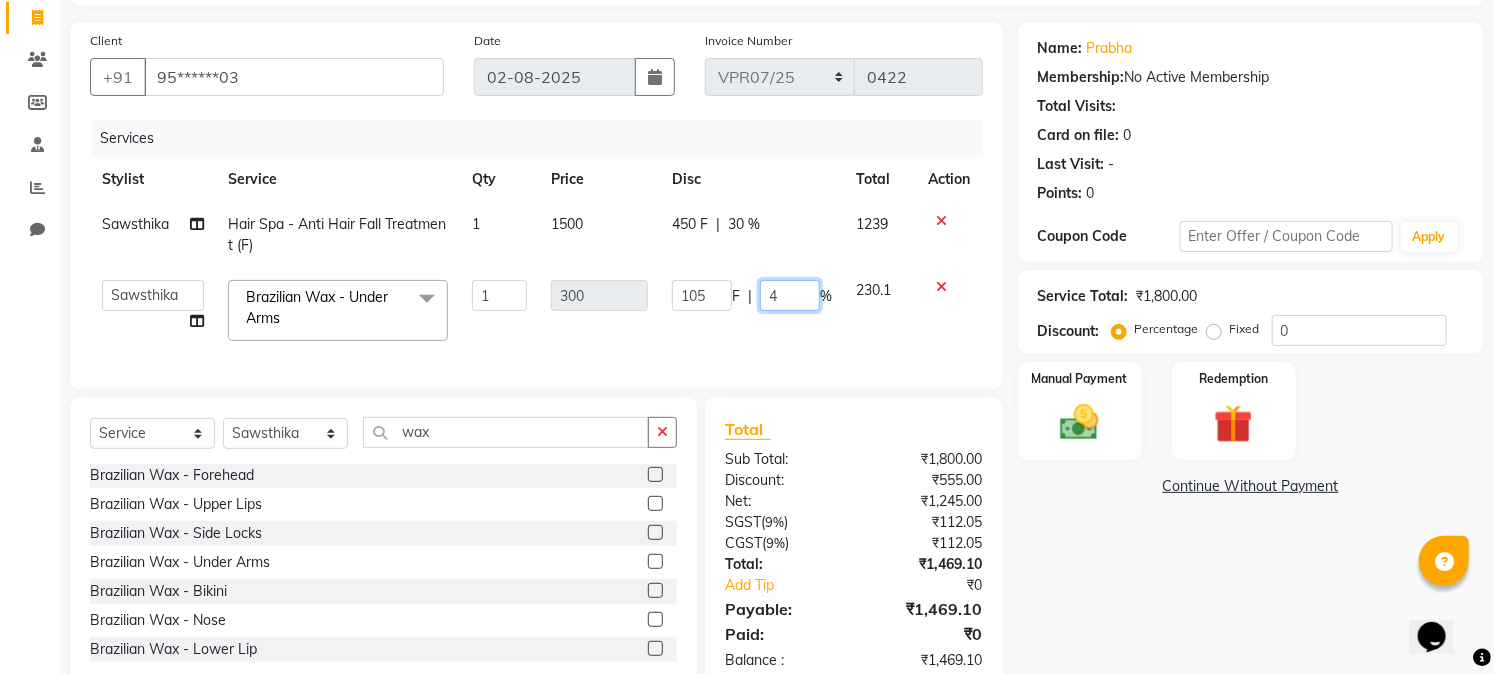 type on "40" 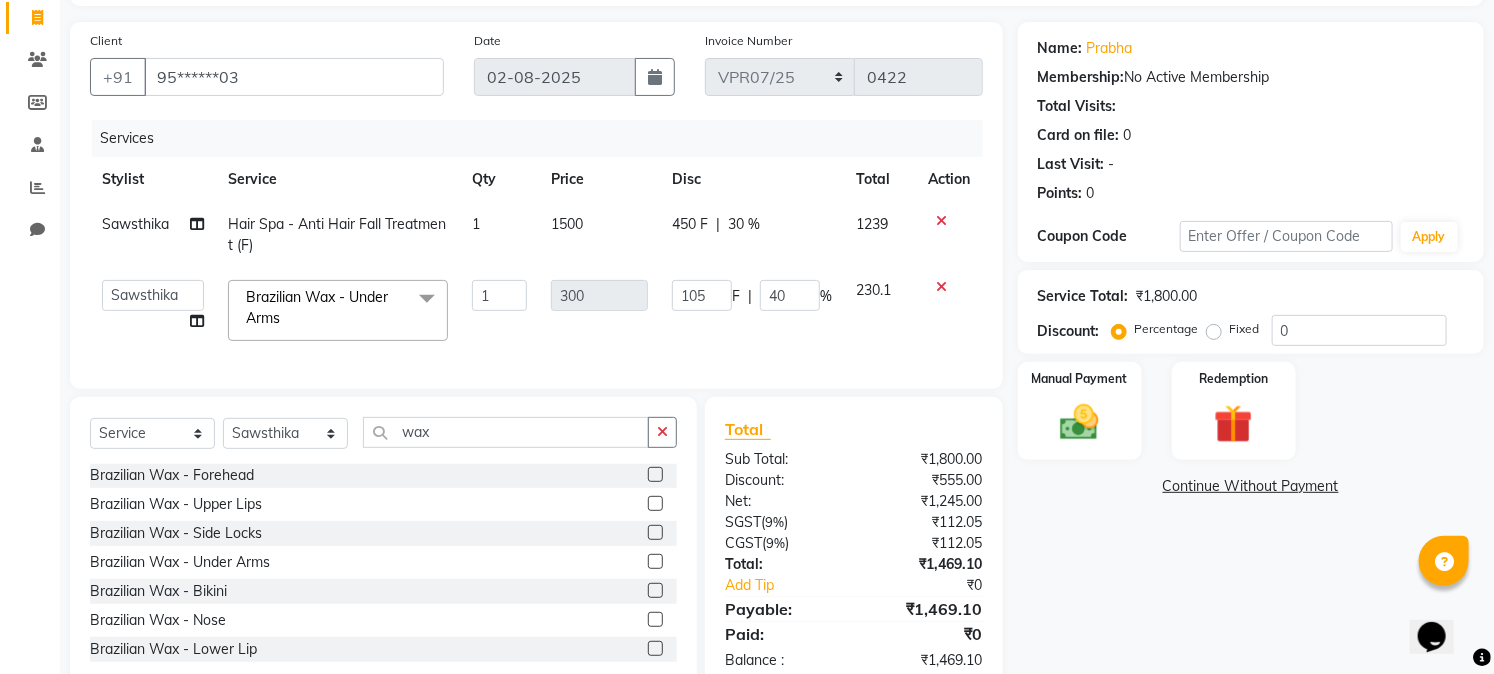 click on "Name: [FIRST]  Membership:  No Active Membership  Total Visits:   Card on file:  0 Last Visit:   - Points:   0  Coupon Code Apply Service Total:  ₹1,800.00  Discount:  Percentage   Fixed  0 Manual Payment Redemption  Continue Without Payment" 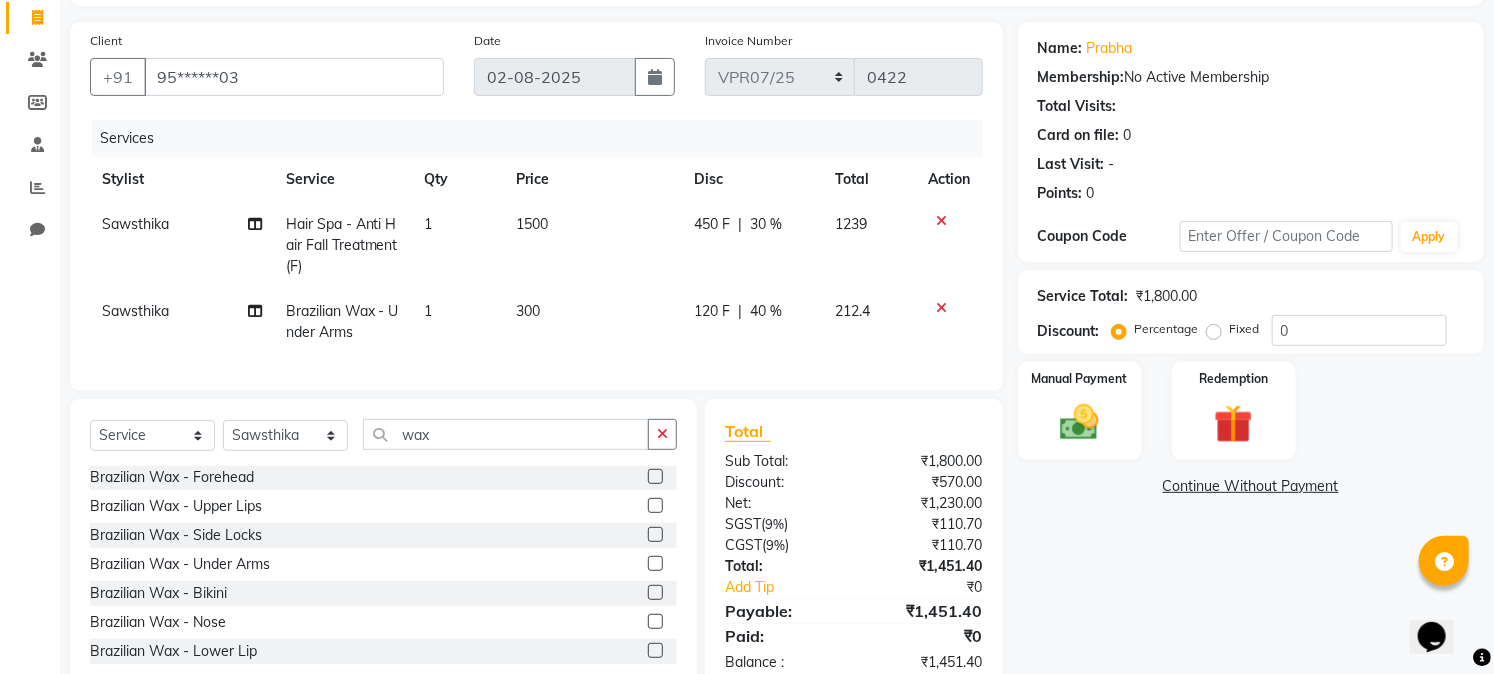 click on "40 %" 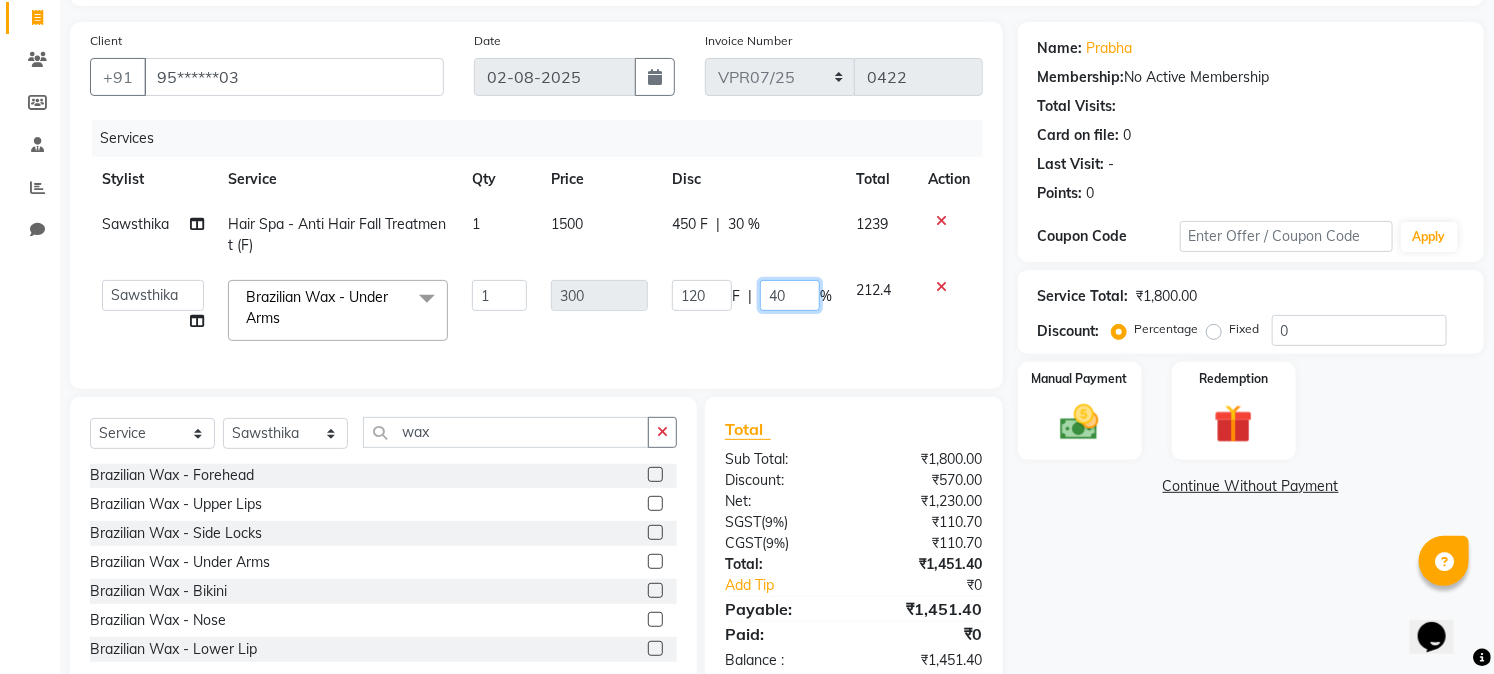 click on "40" 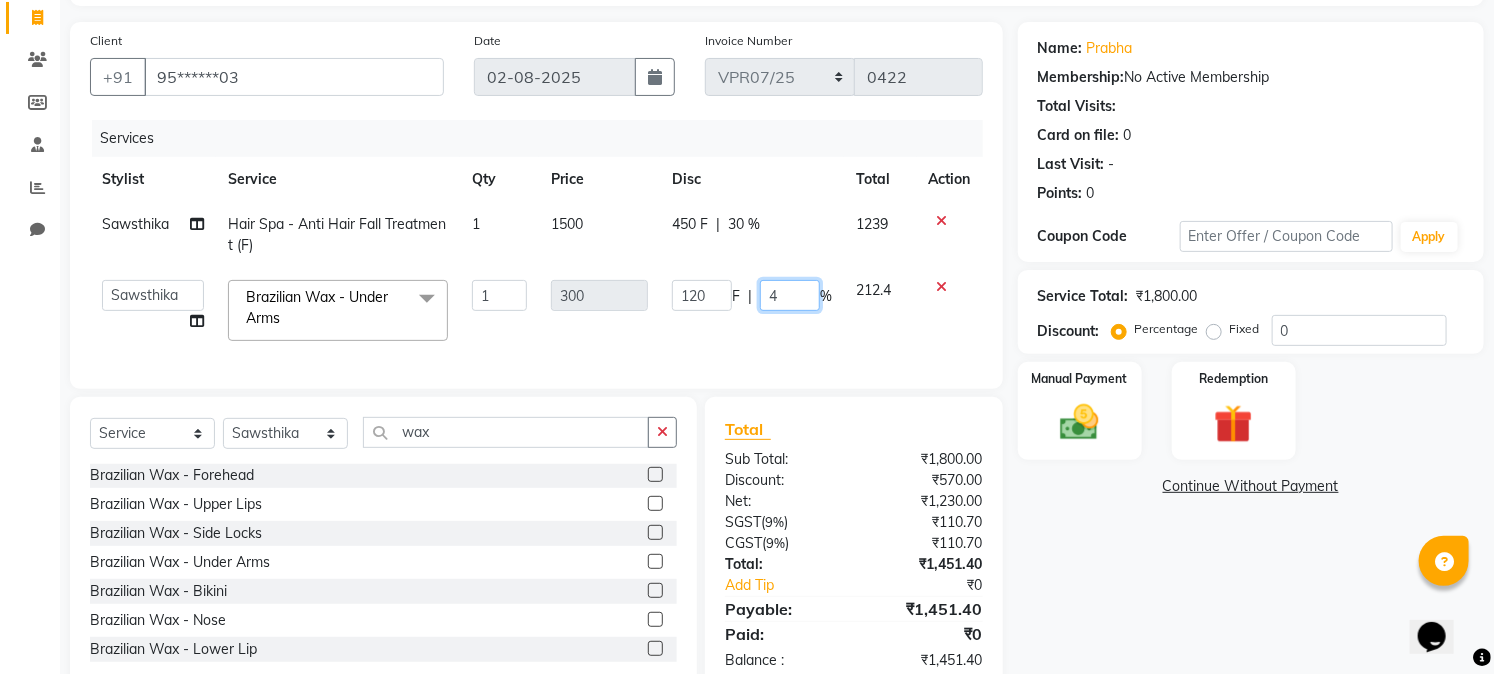 type on "42" 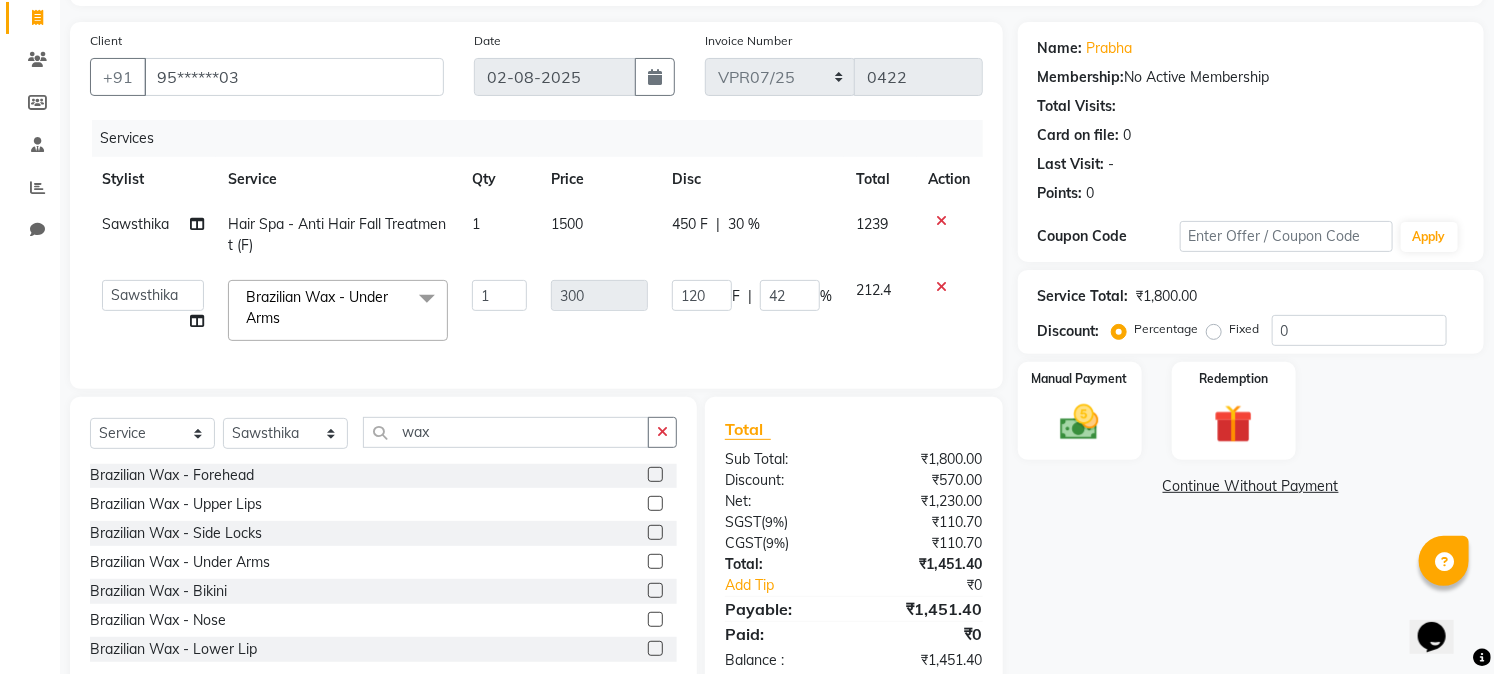 click on "Name: [FIRST]  Membership:  No Active Membership  Total Visits:   Card on file:  0 Last Visit:   - Points:   0  Coupon Code Apply Service Total:  ₹1,800.00  Discount:  Percentage   Fixed  0 Manual Payment Redemption  Continue Without Payment" 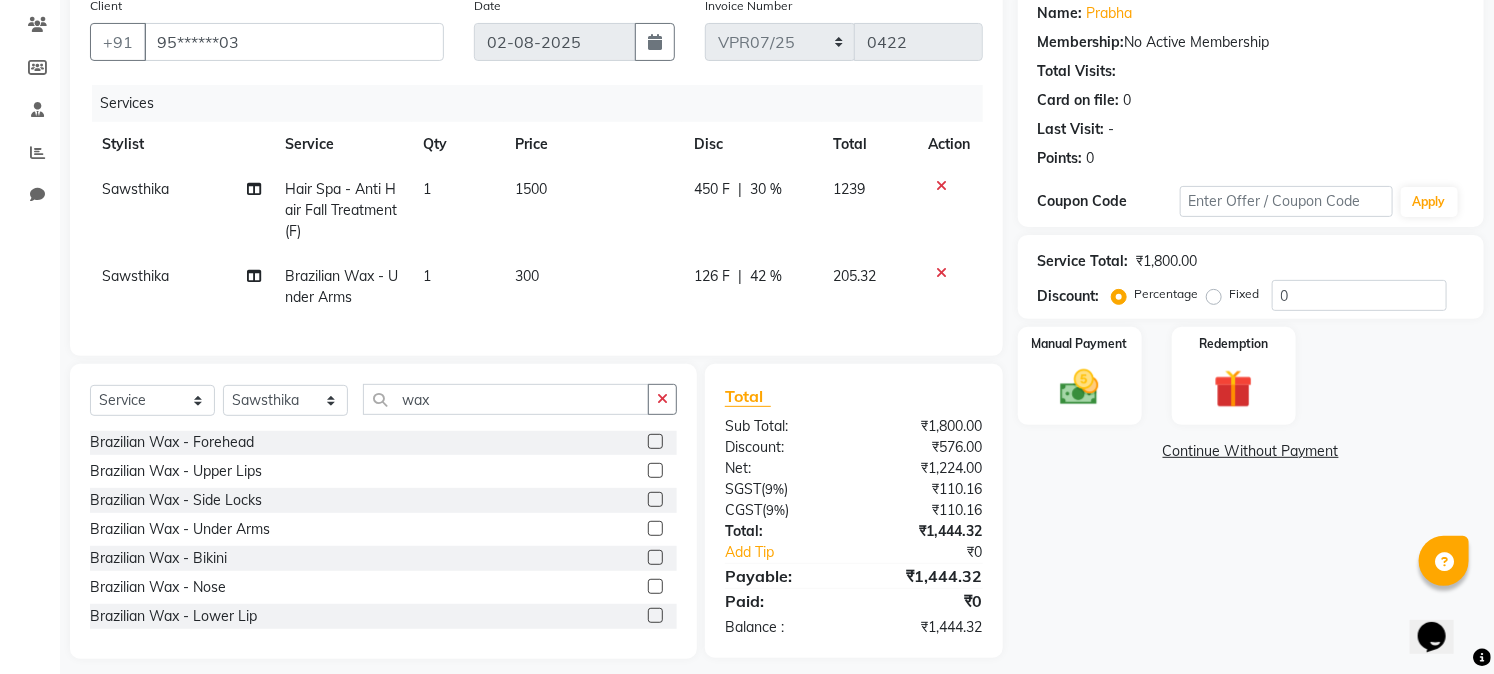 scroll, scrollTop: 194, scrollLeft: 0, axis: vertical 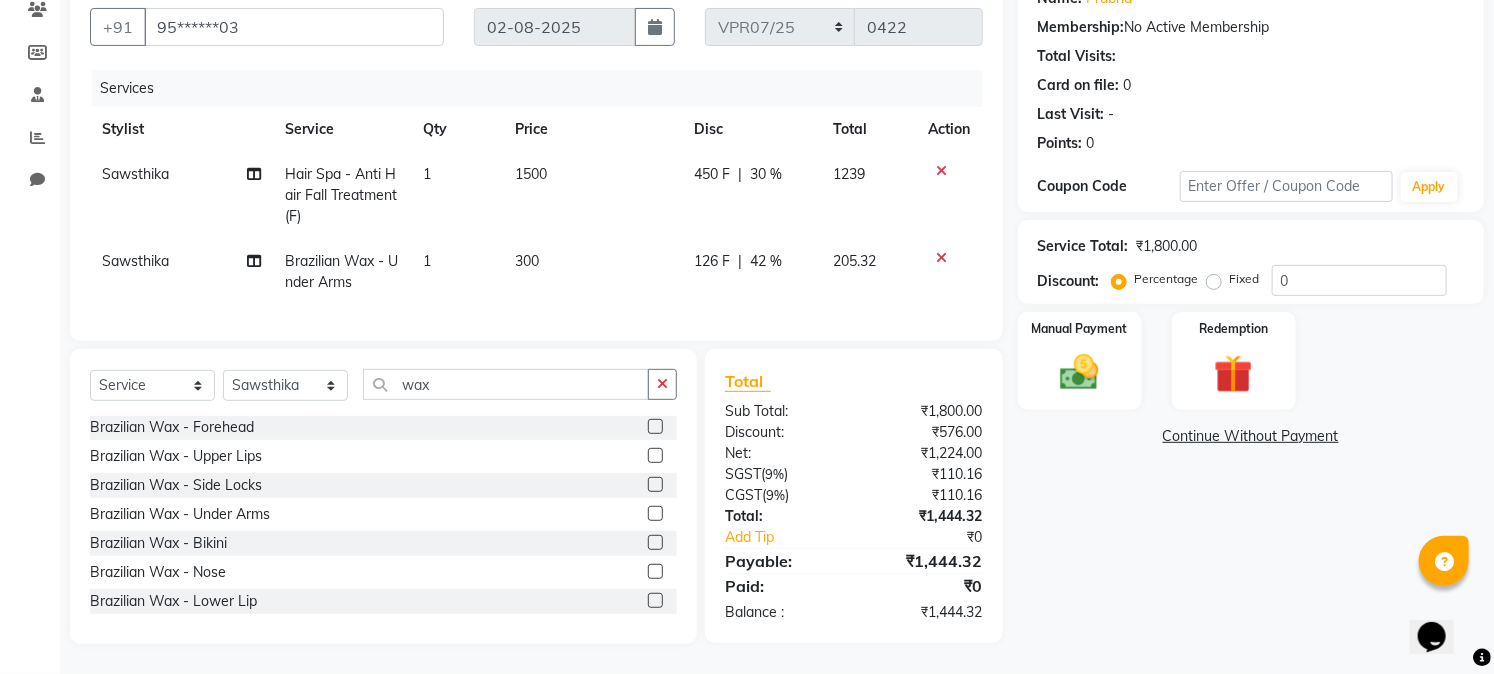 click on "42 %" 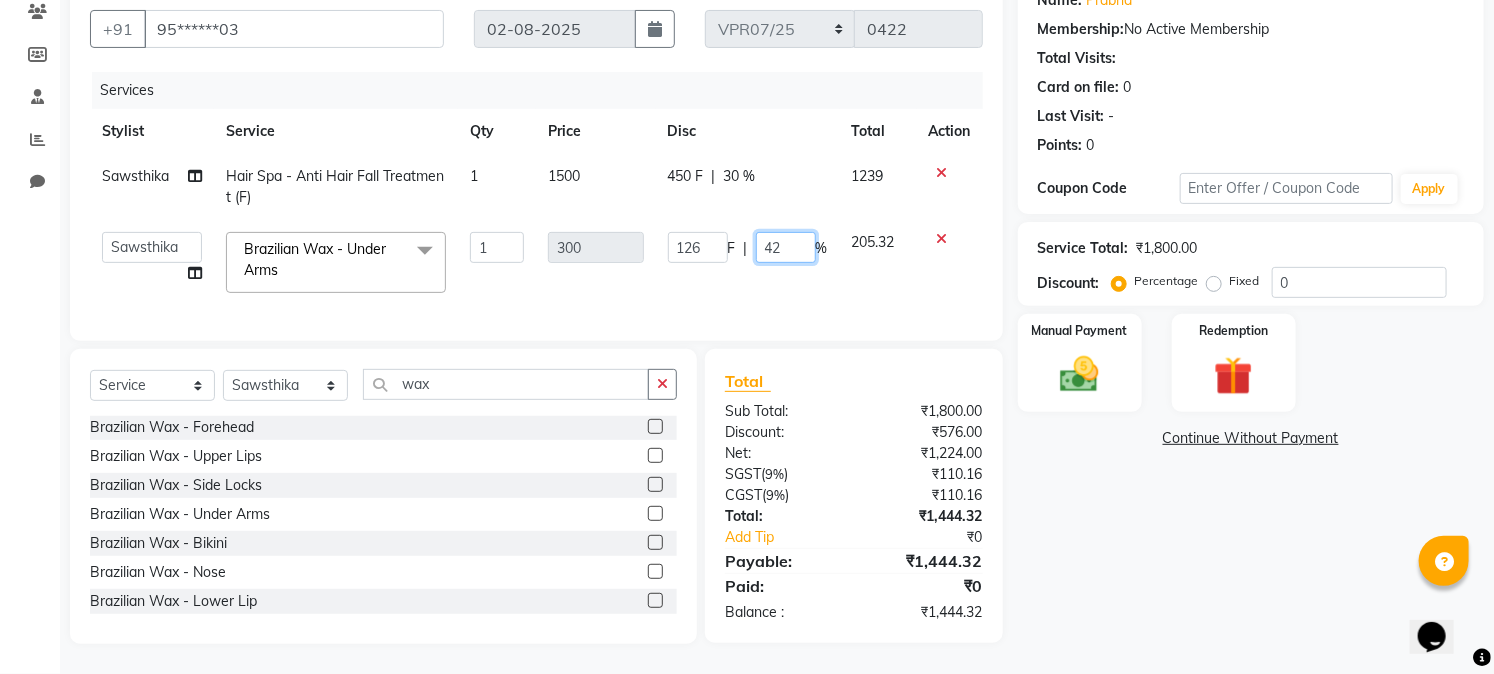 click on "42" 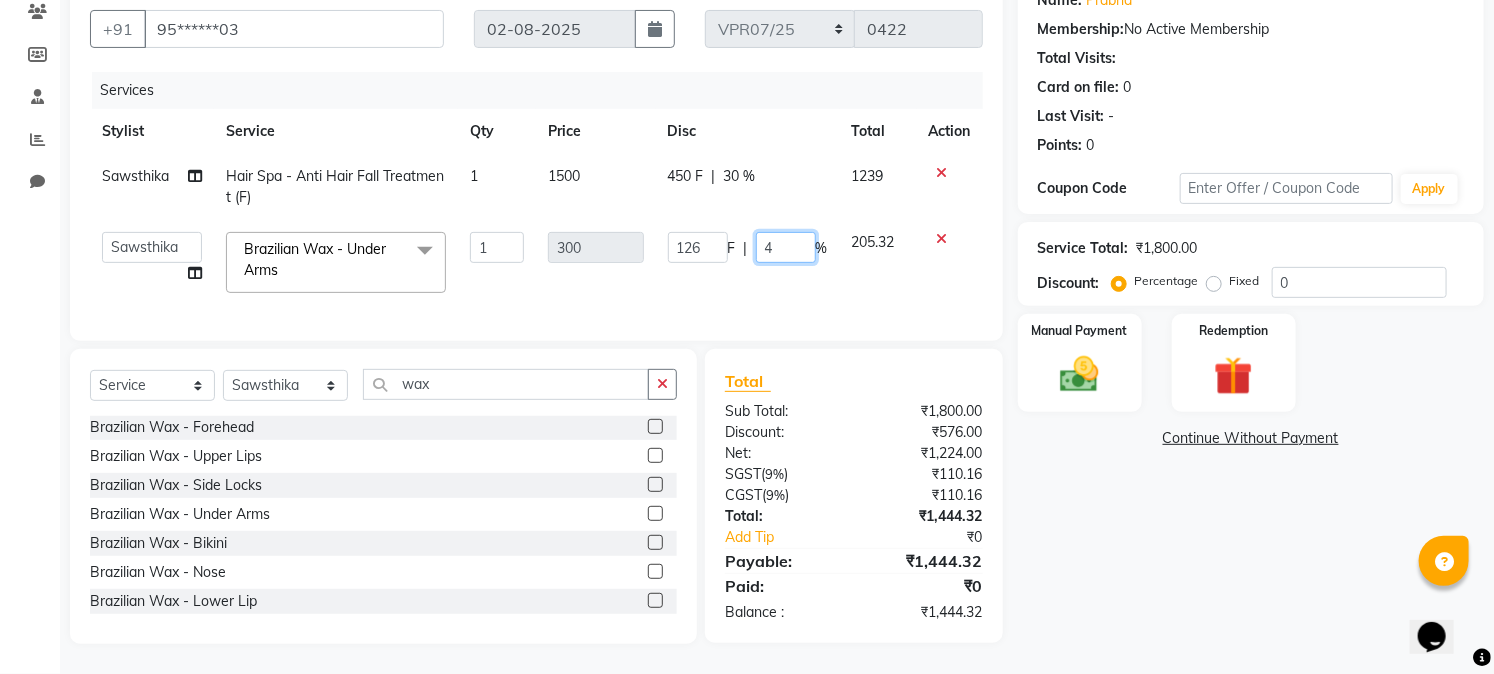 type on "43" 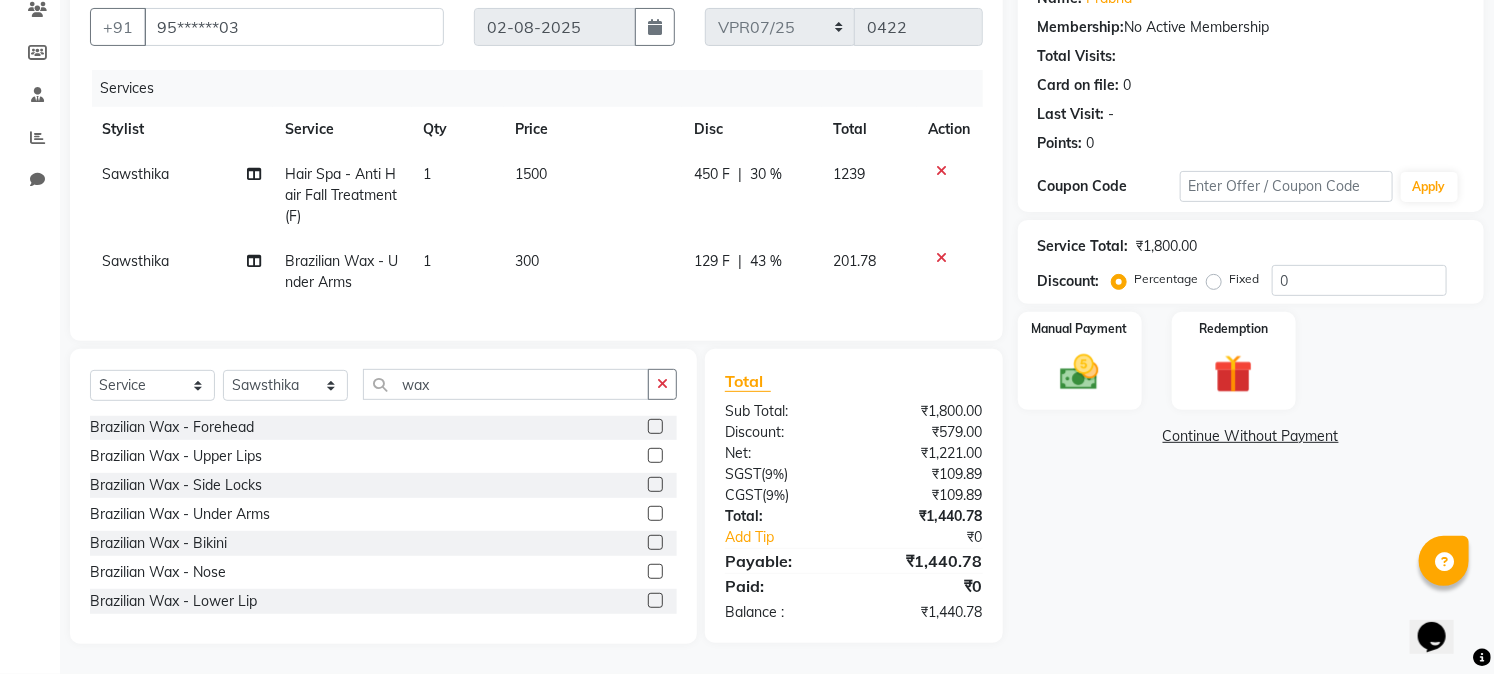 click on "Name: [FIRST]  Membership:  No Active Membership  Total Visits:   Card on file:  0 Last Visit:   - Points:   0  Coupon Code Apply Service Total:  ₹1,800.00  Discount:  Percentage   Fixed  0 Manual Payment Redemption  Continue Without Payment" 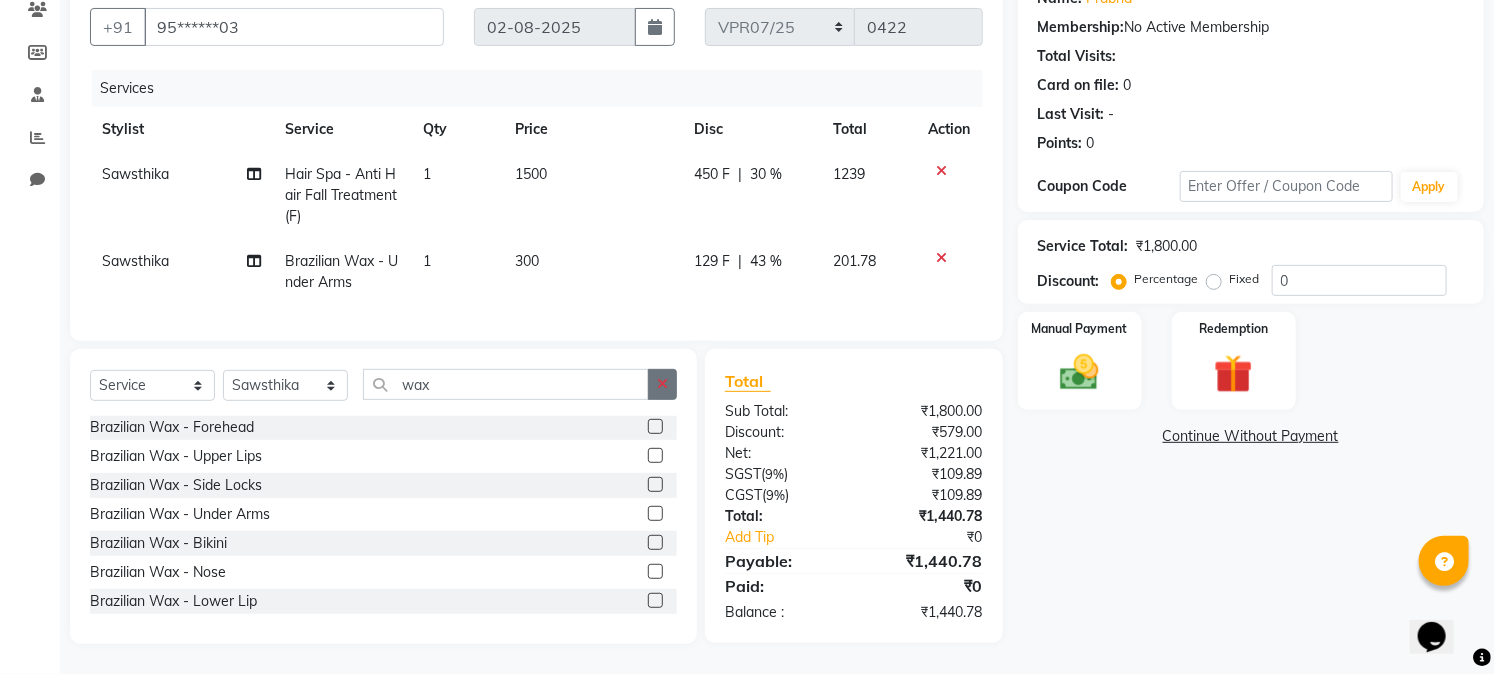 click 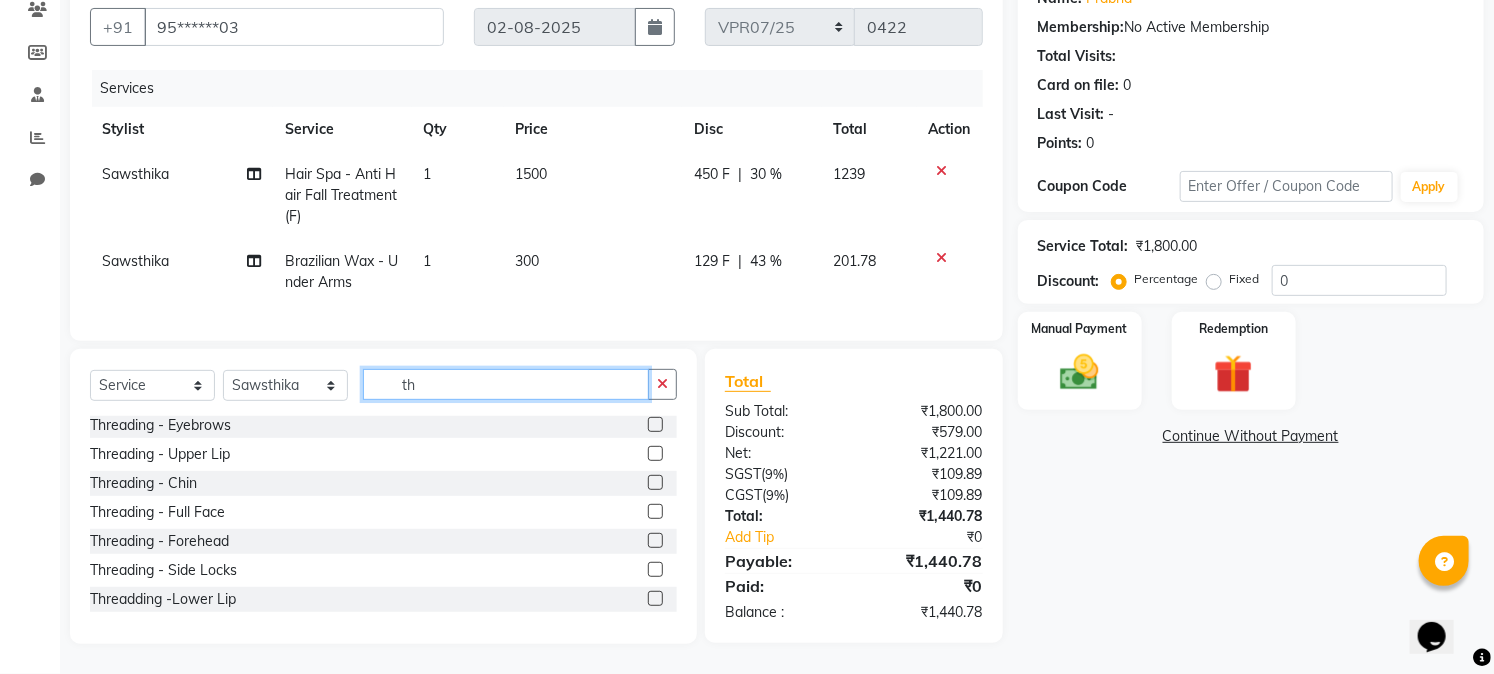 scroll, scrollTop: 0, scrollLeft: 0, axis: both 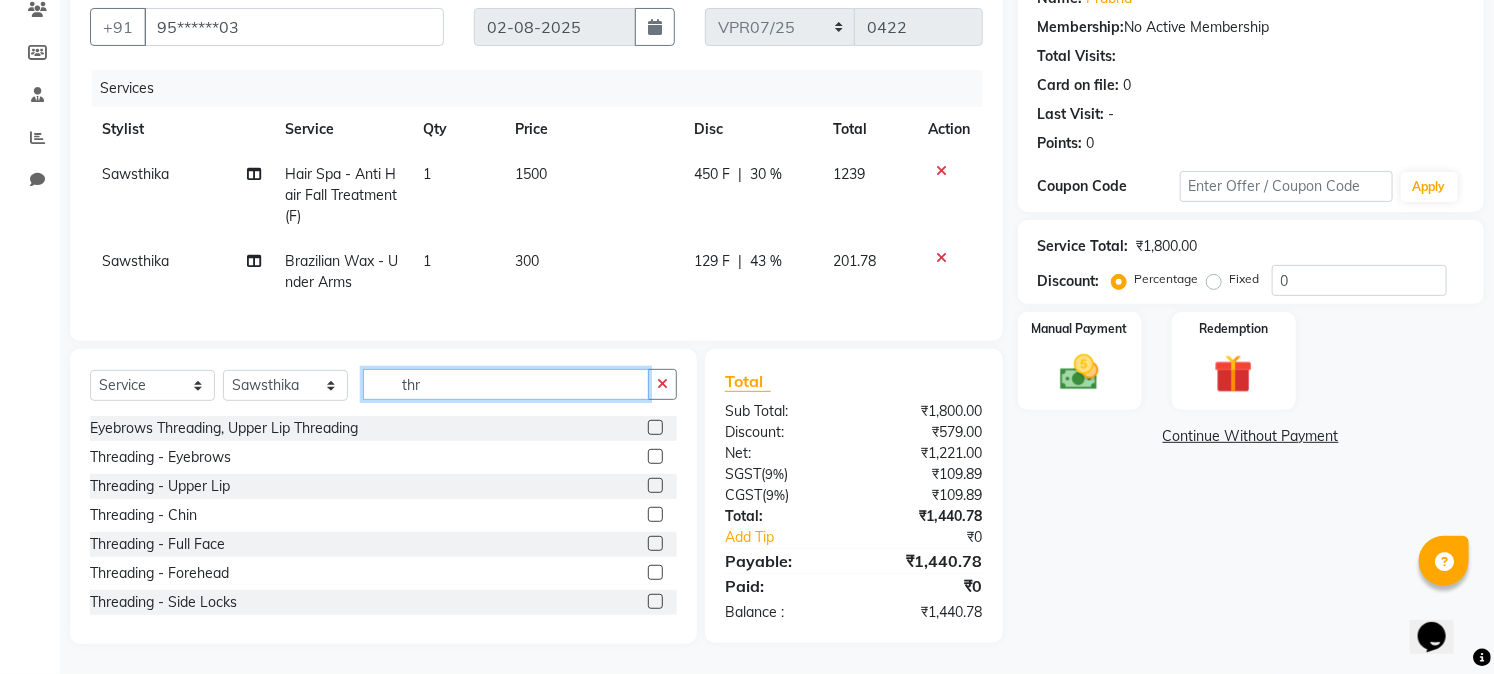 type on "thr" 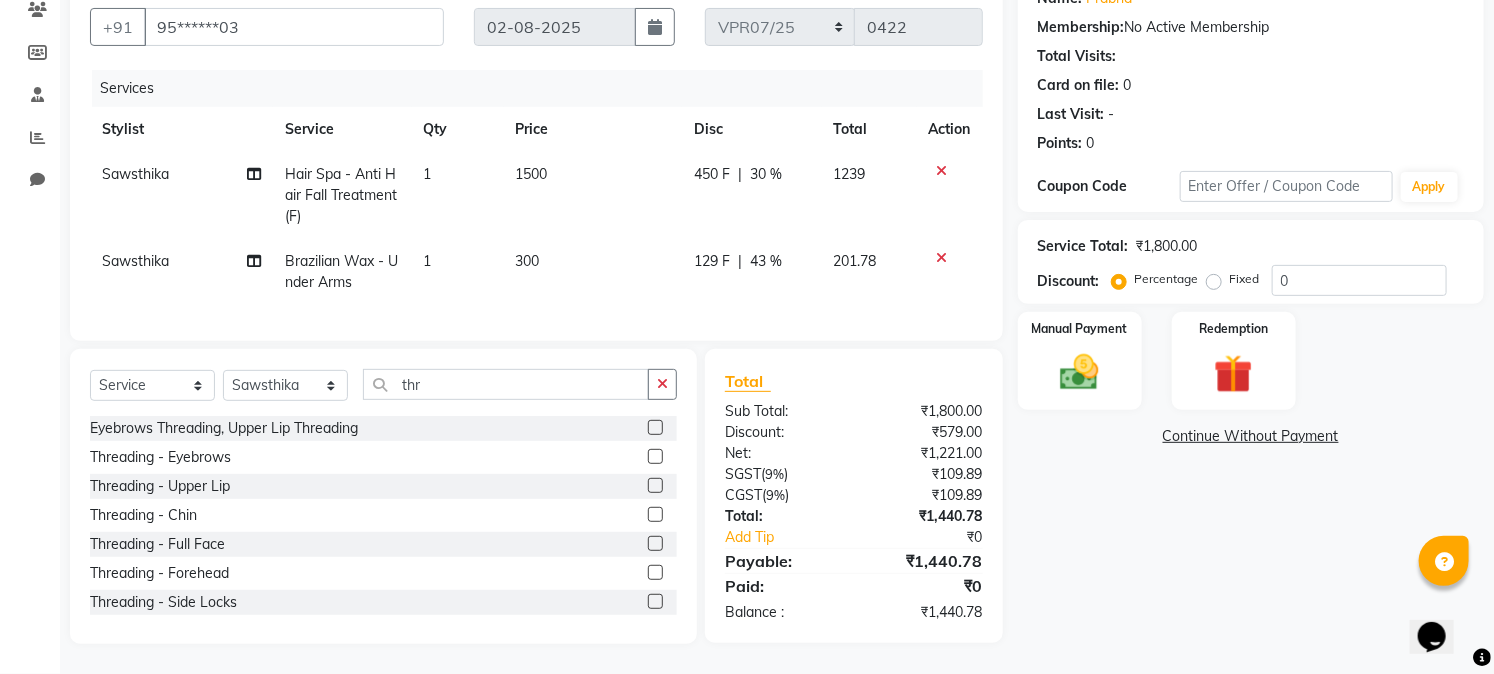 click 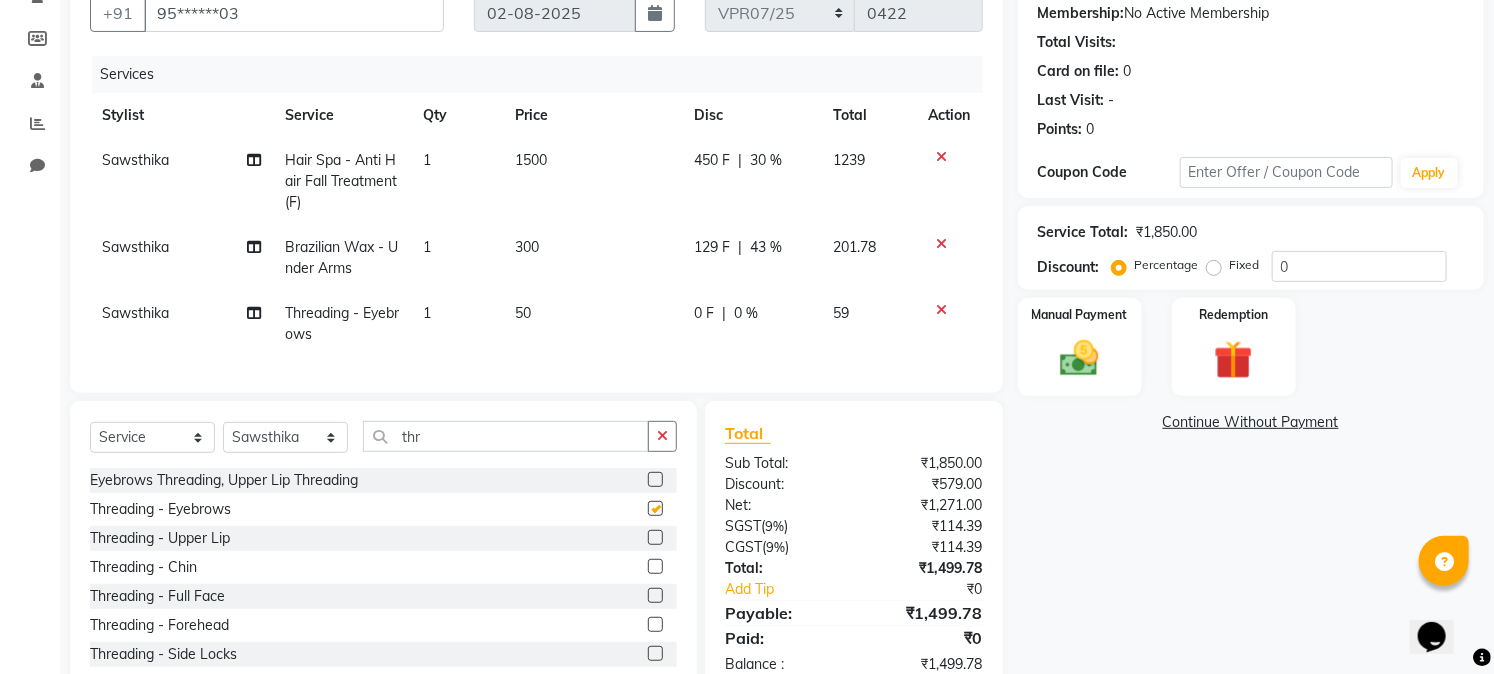 checkbox on "false" 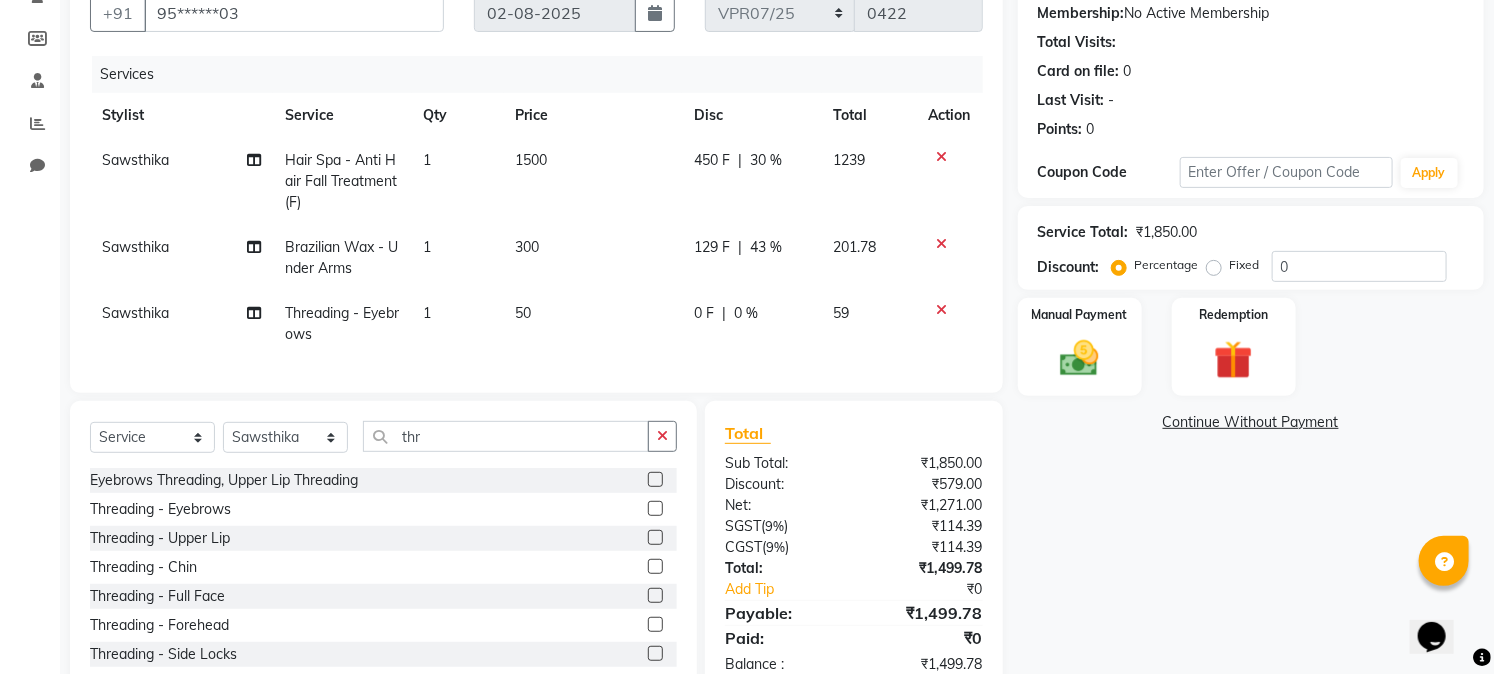 click on "0 %" 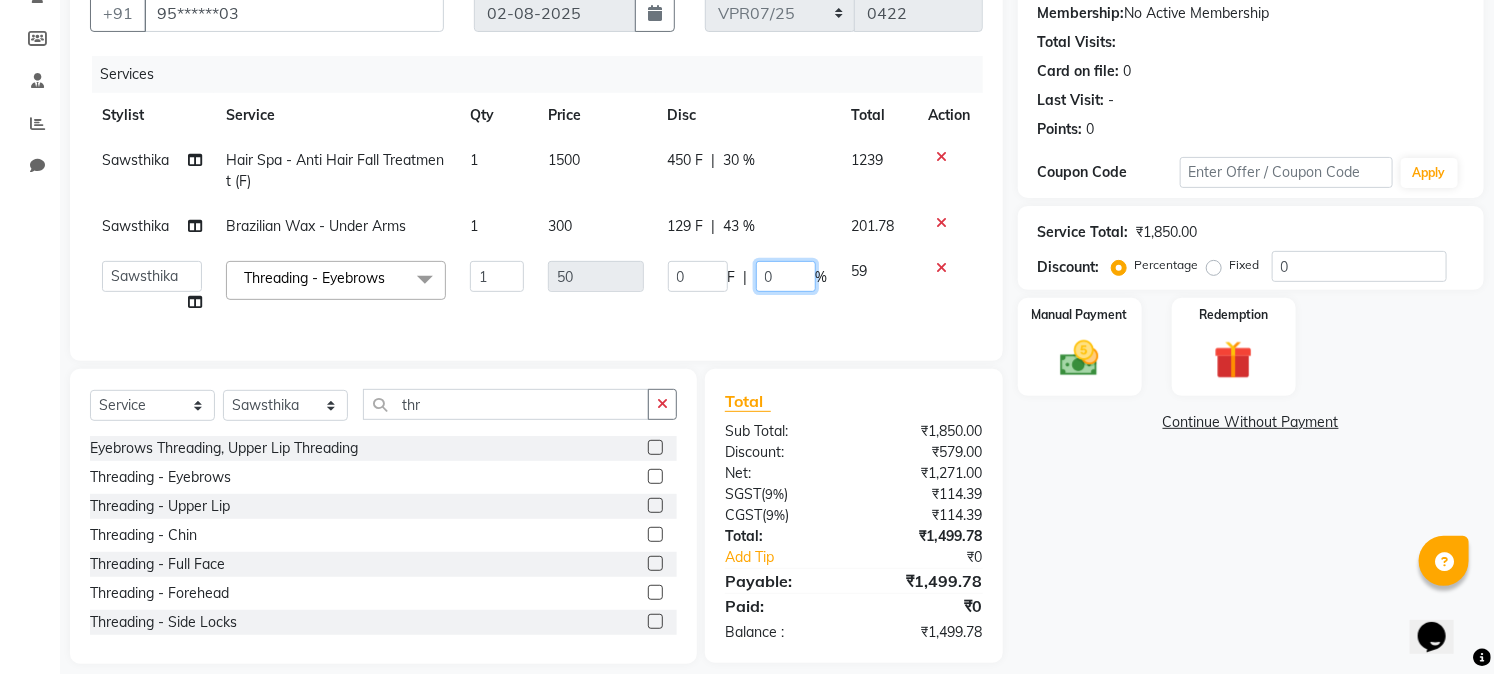 click on "0" 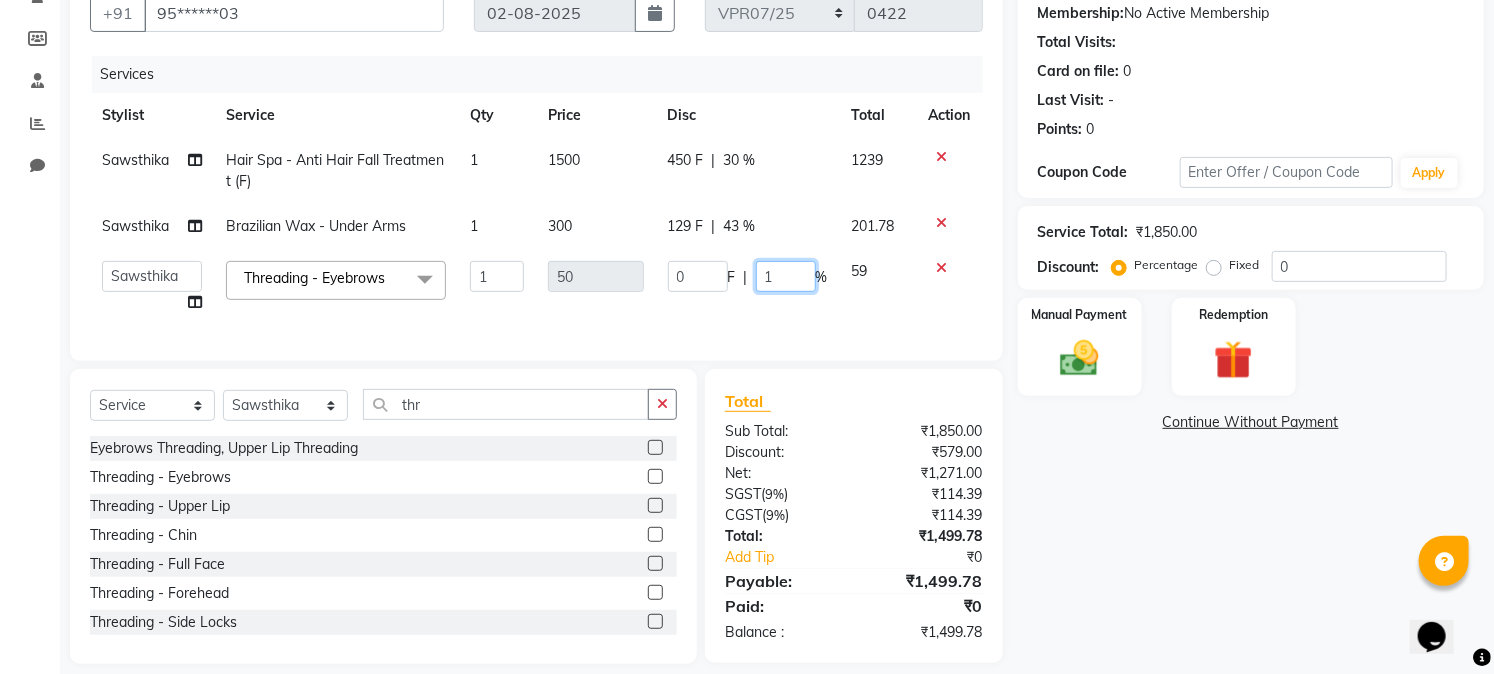 type on "15" 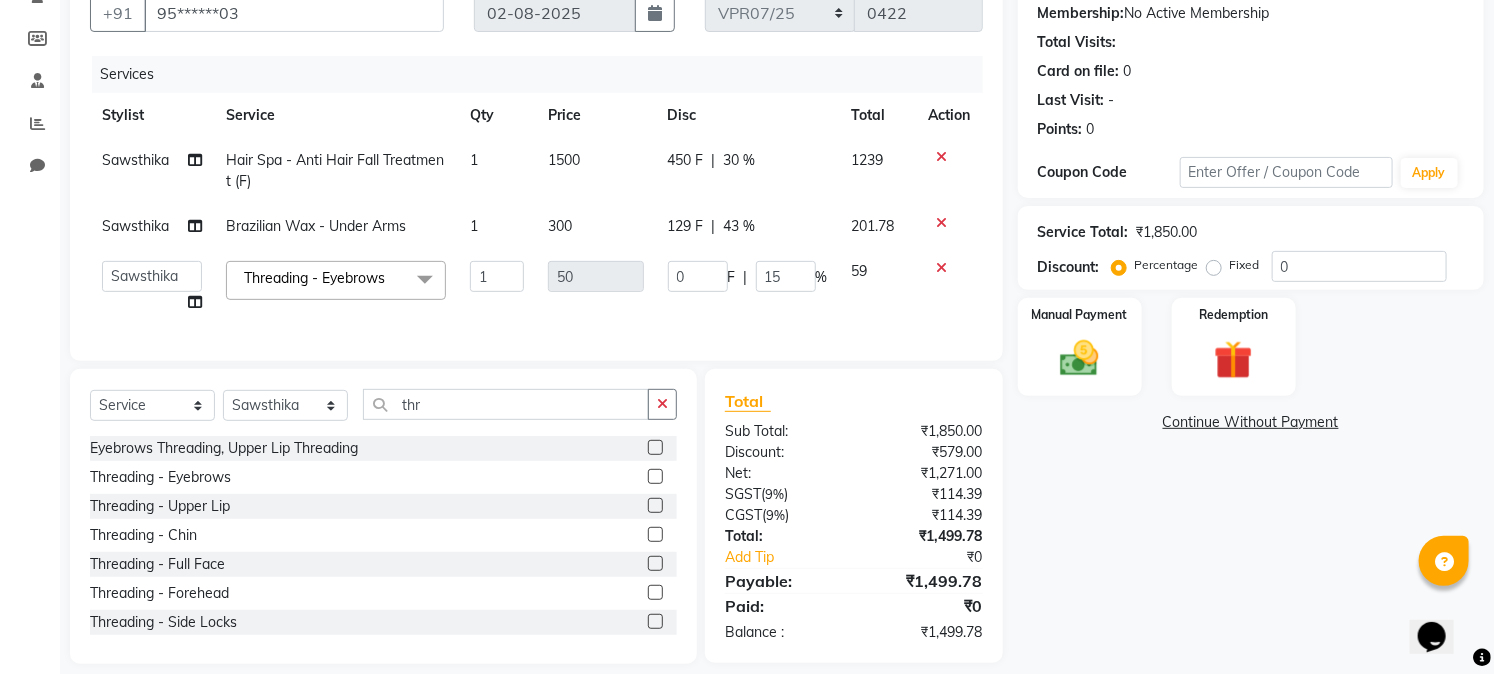click on "Name: [FIRST]  Membership:  No Active Membership  Total Visits:   Card on file:  0 Last Visit:   - Points:   0  Coupon Code Apply Service Total:  ₹1,850.00  Discount:  Percentage   Fixed  0 Manual Payment Redemption  Continue Without Payment" 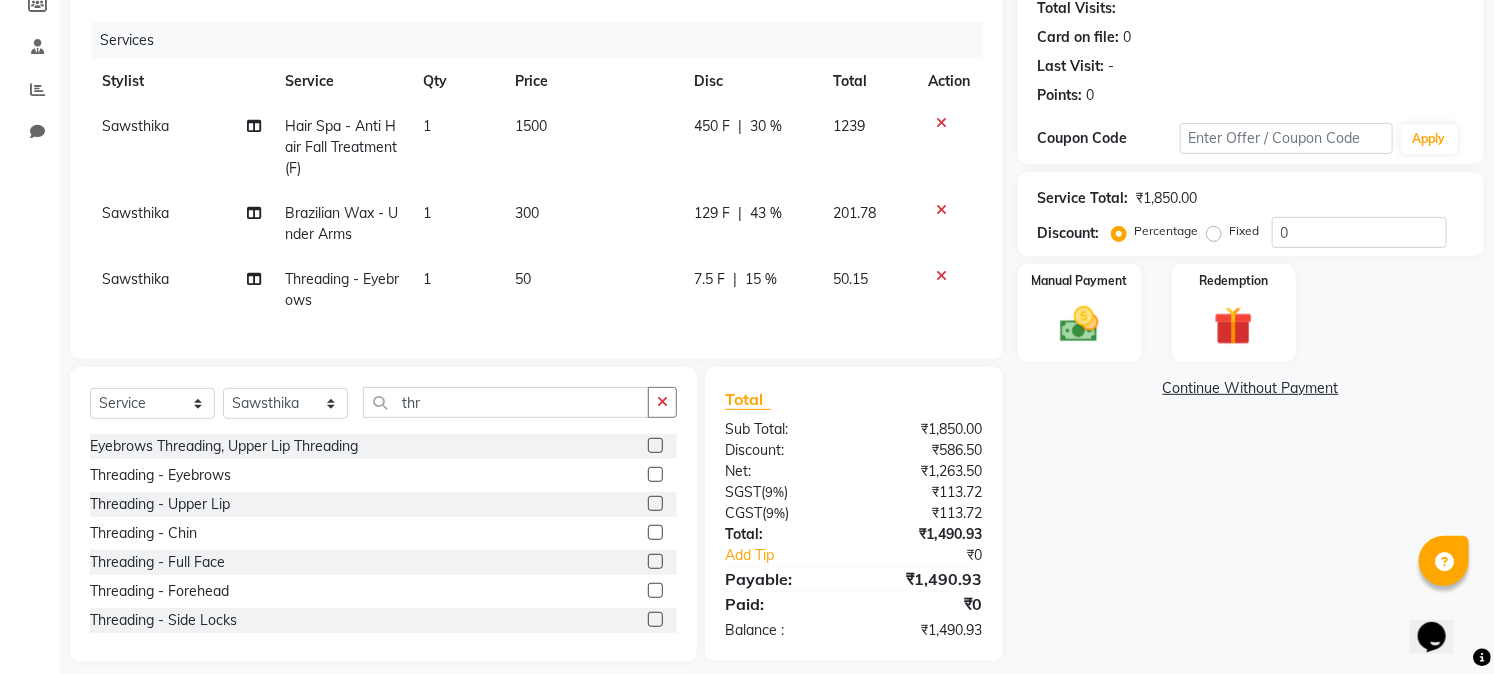 scroll, scrollTop: 260, scrollLeft: 0, axis: vertical 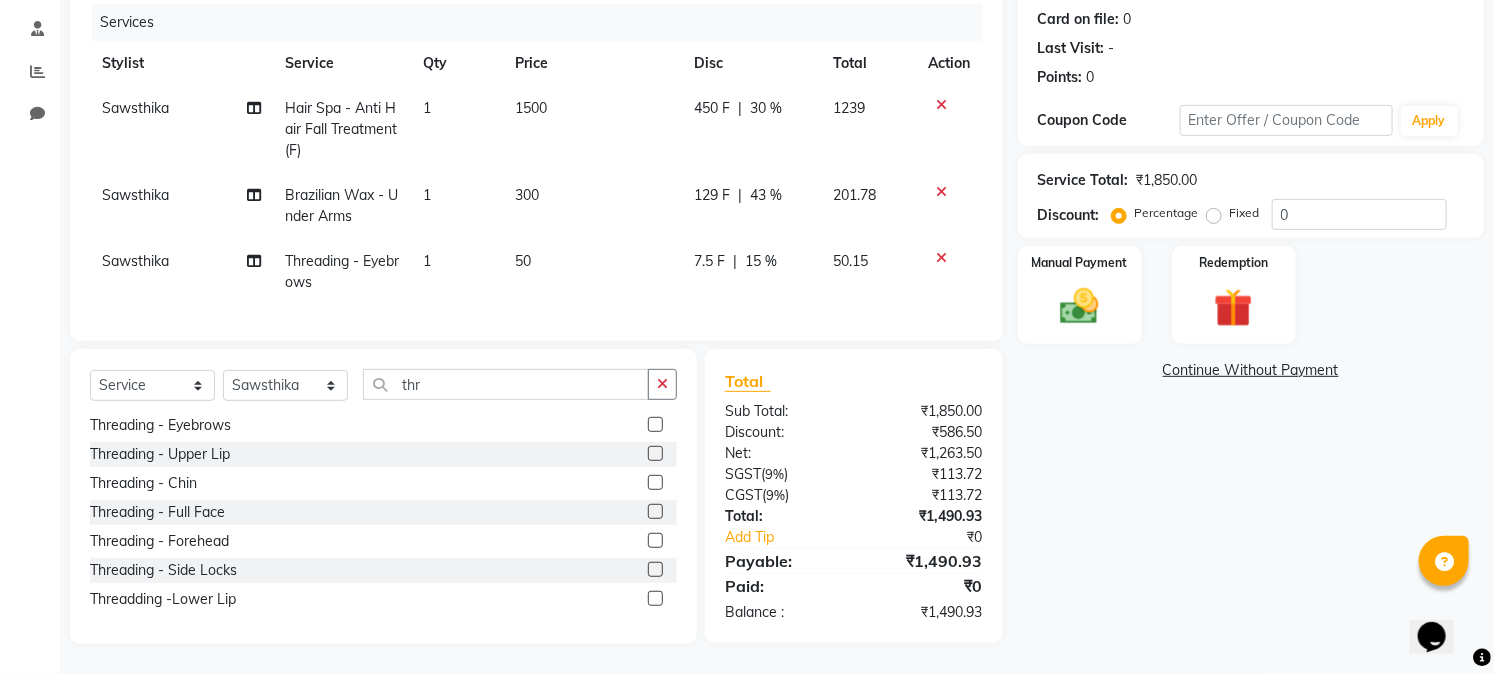 click 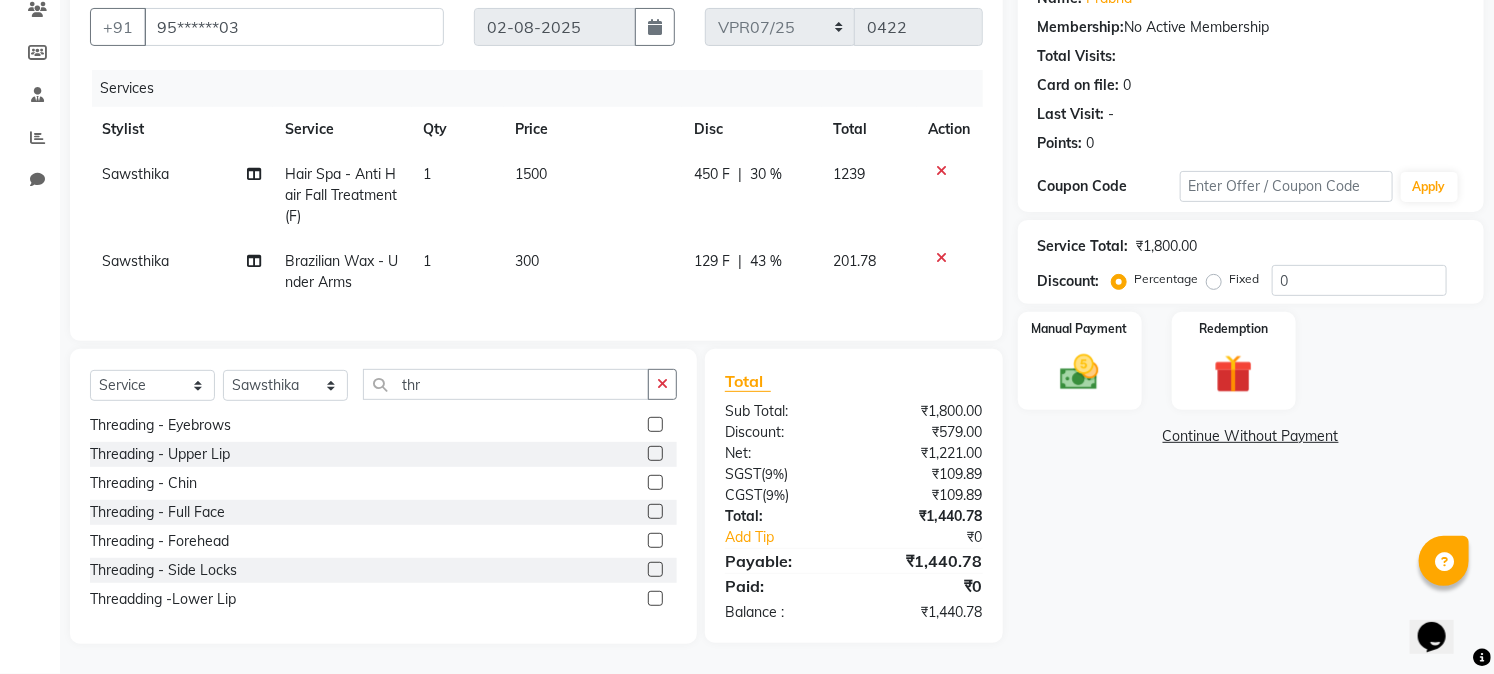 click 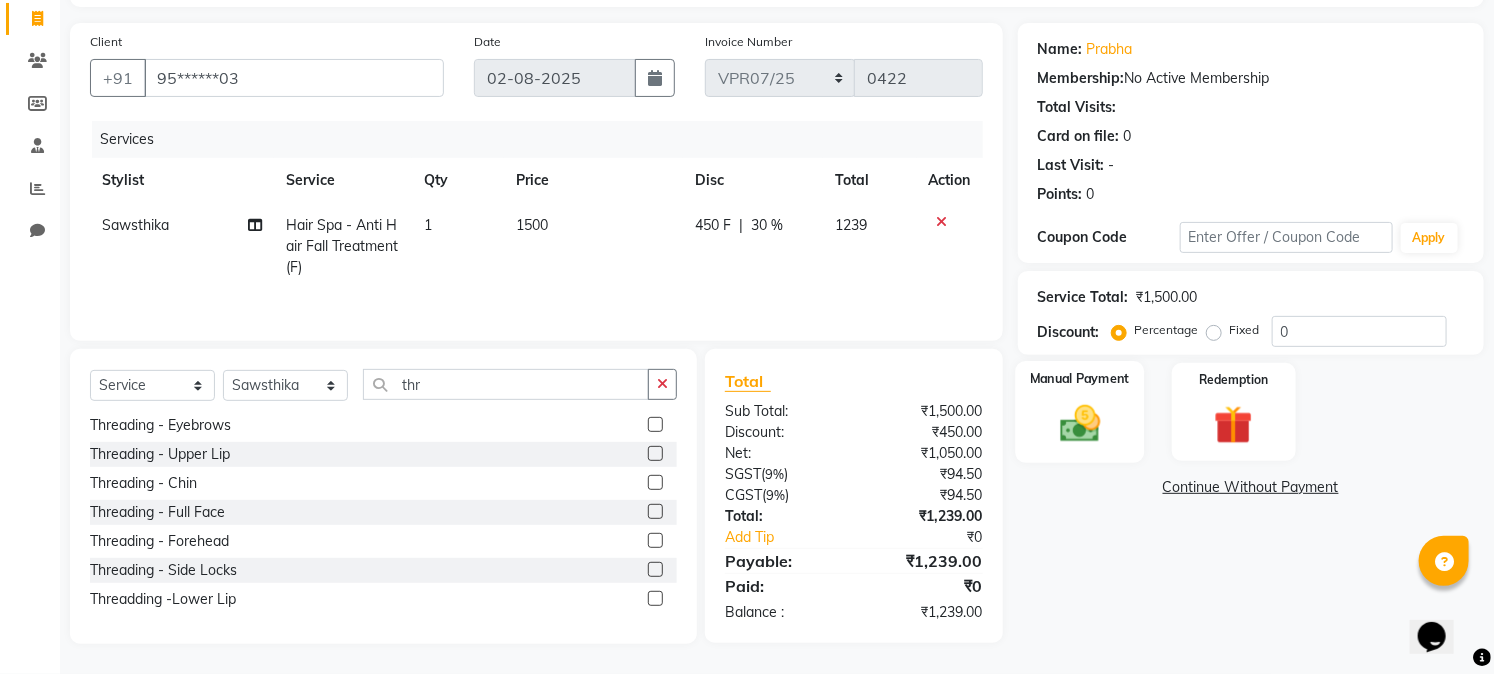 click 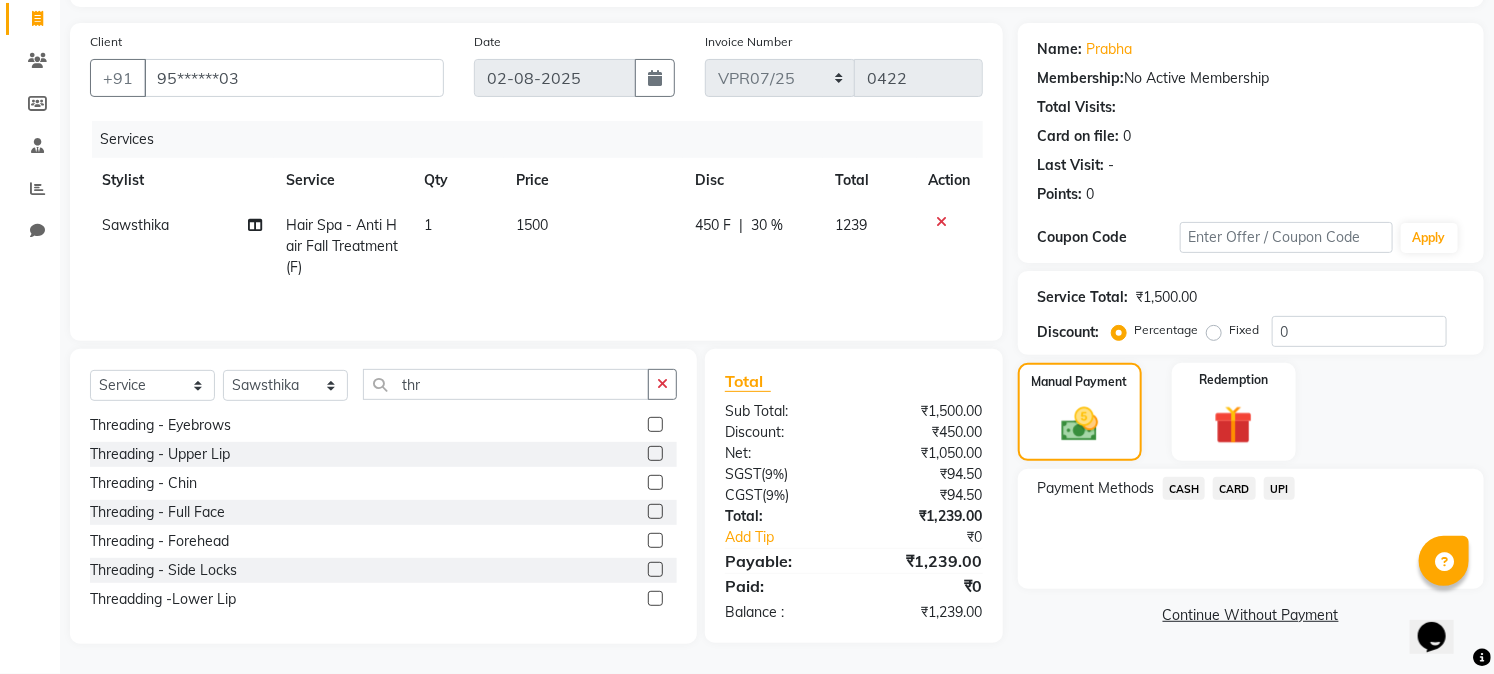click on "CARD" 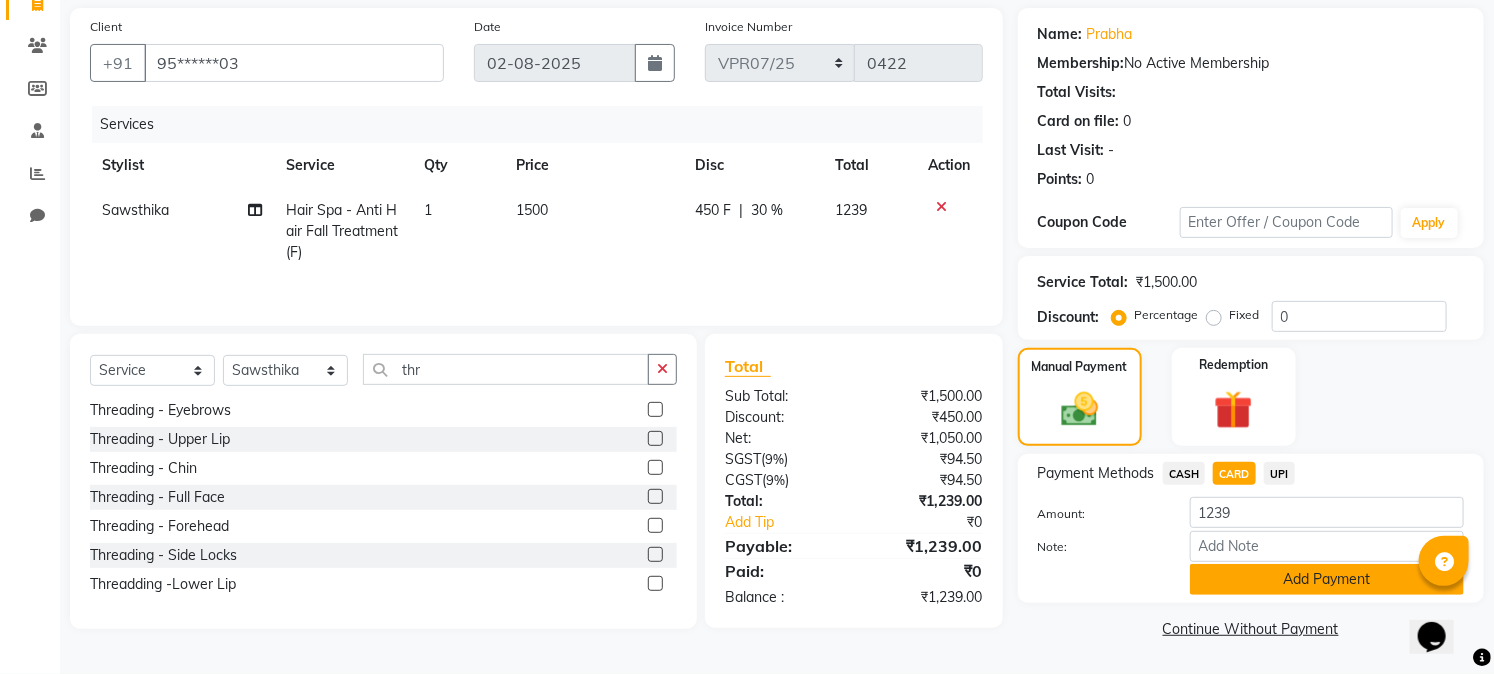 click on "Add Payment" 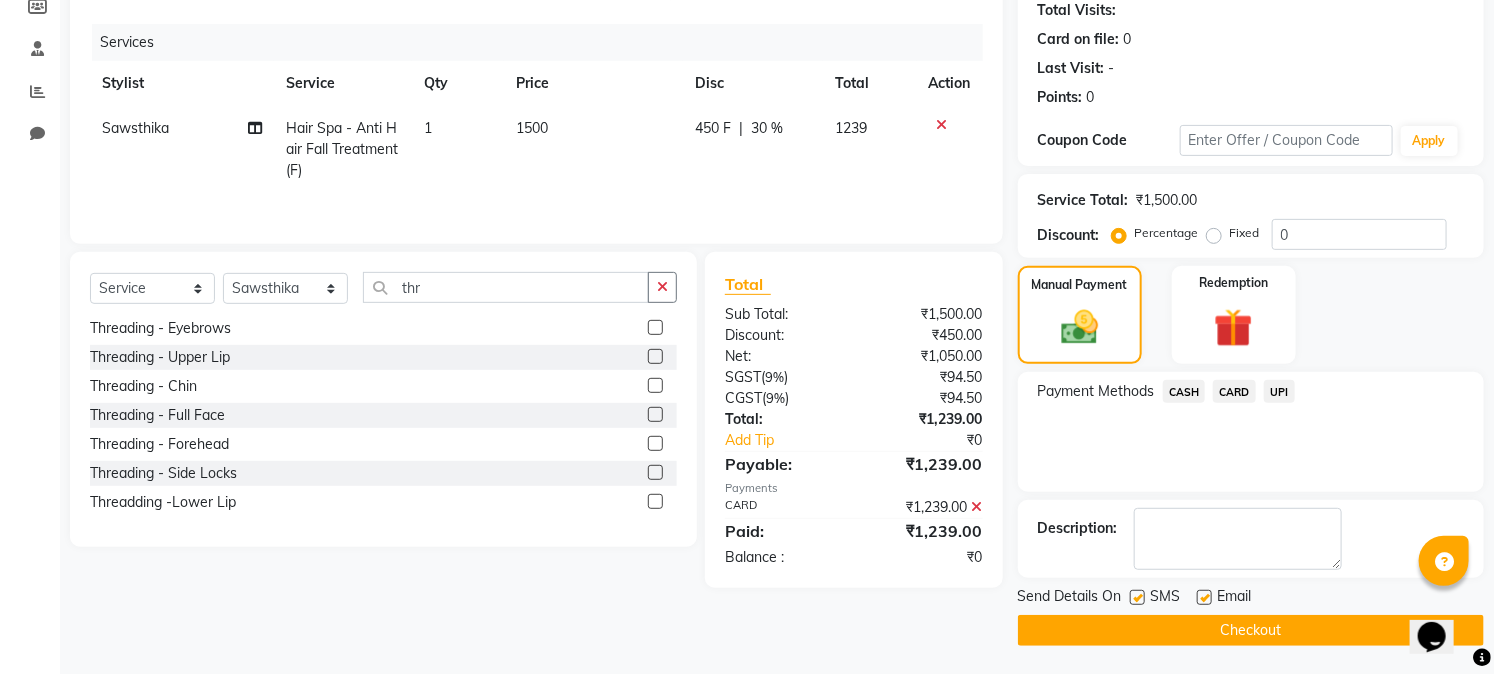 scroll, scrollTop: 225, scrollLeft: 0, axis: vertical 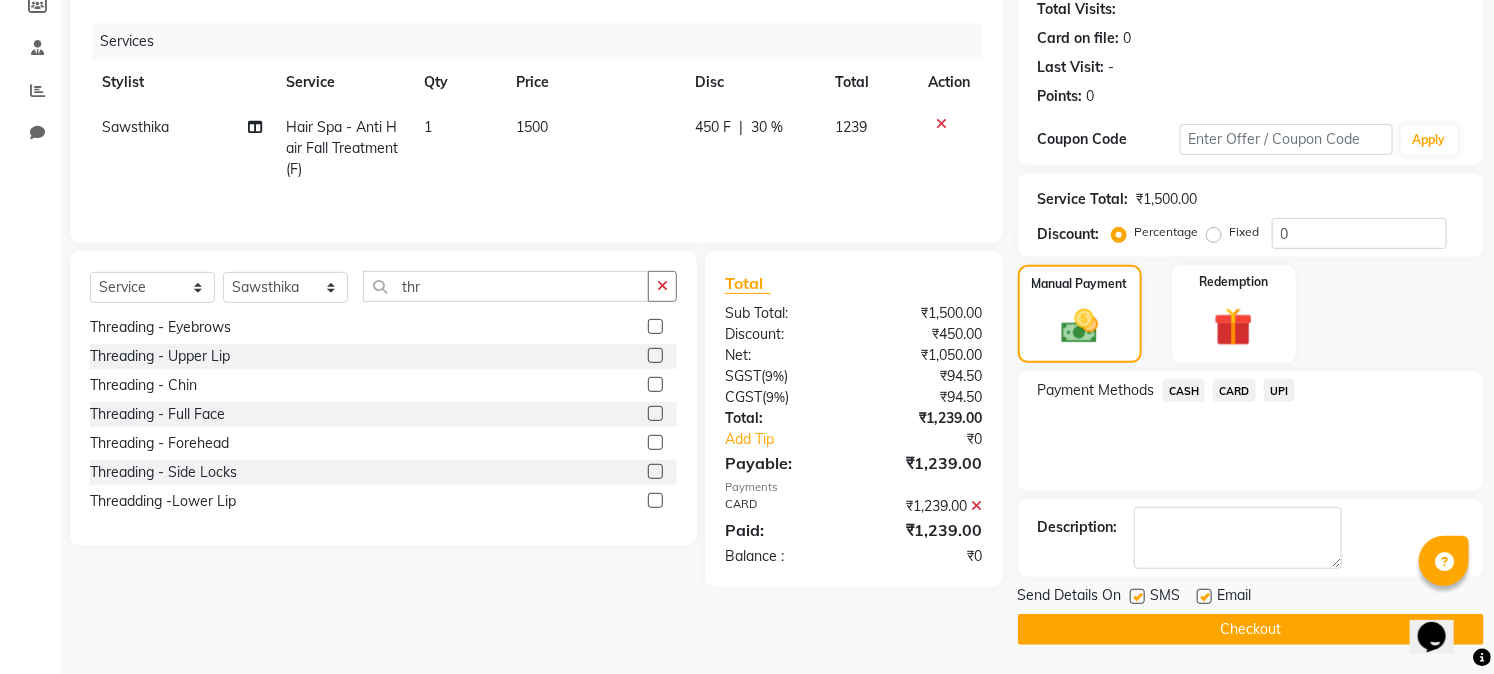 click on "Checkout" 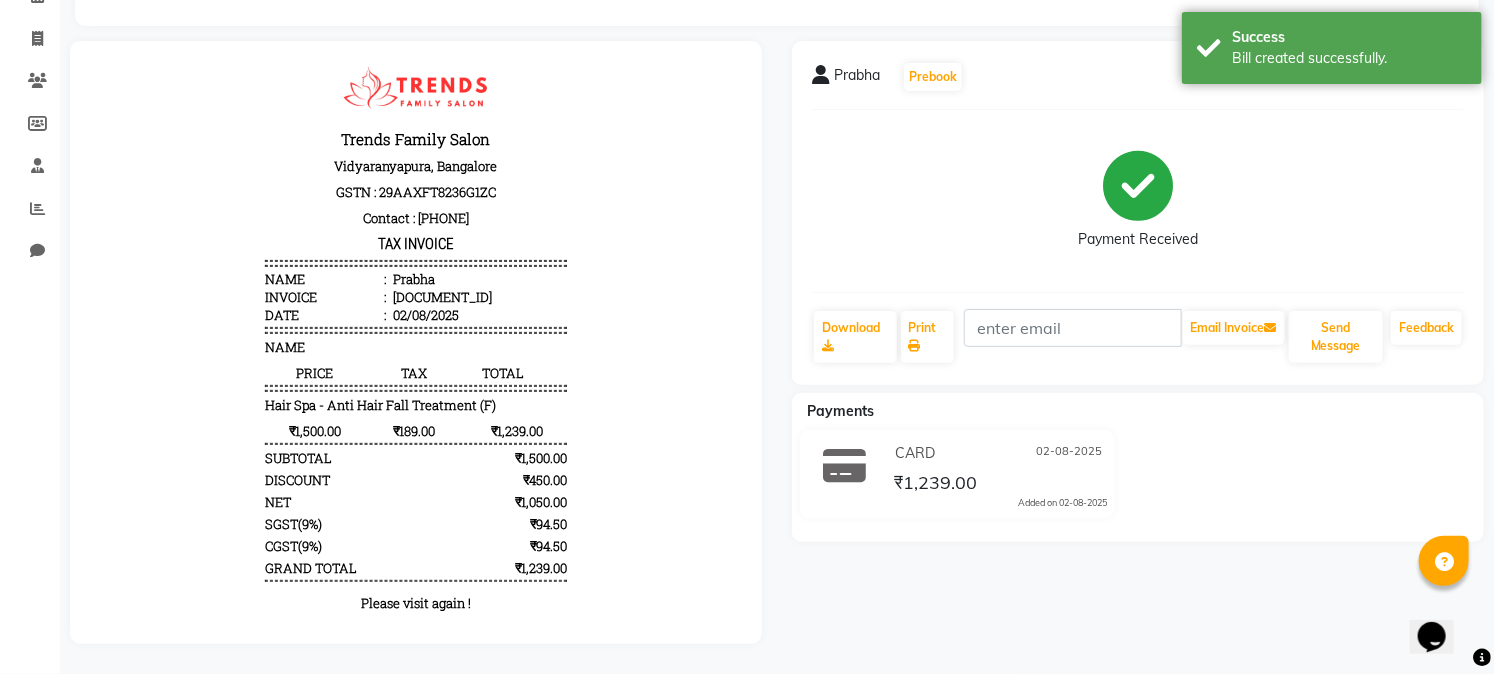 scroll, scrollTop: 122, scrollLeft: 0, axis: vertical 